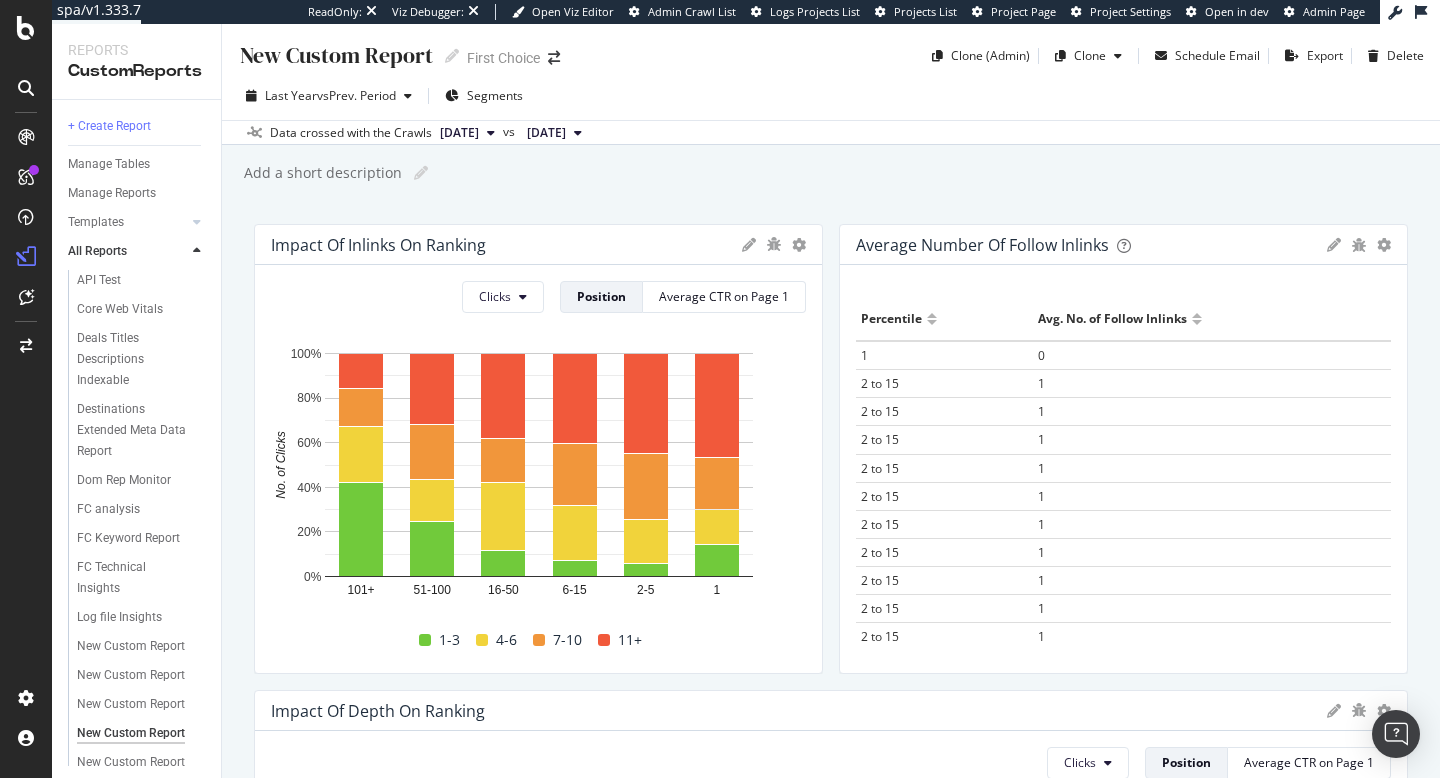 scroll, scrollTop: 0, scrollLeft: 0, axis: both 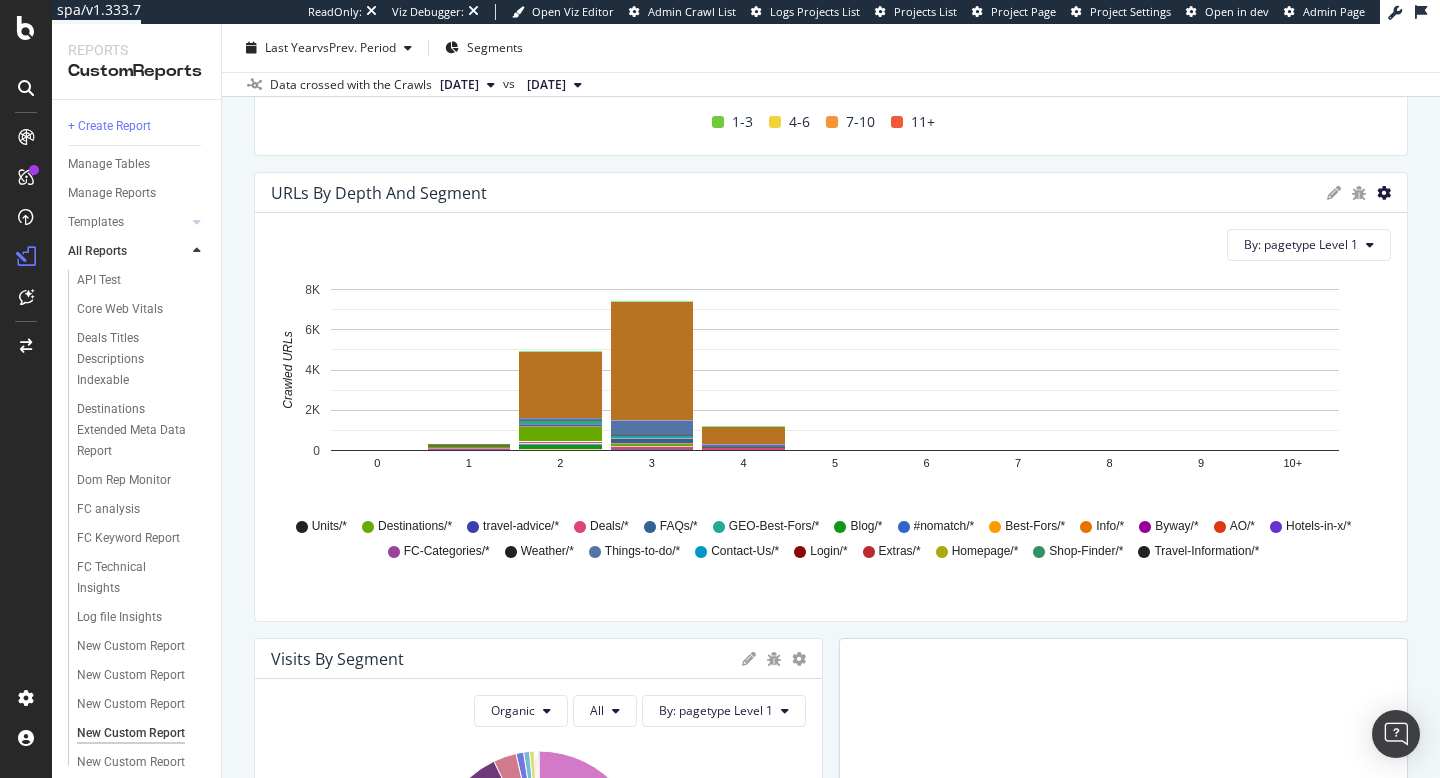 click at bounding box center [1384, 193] 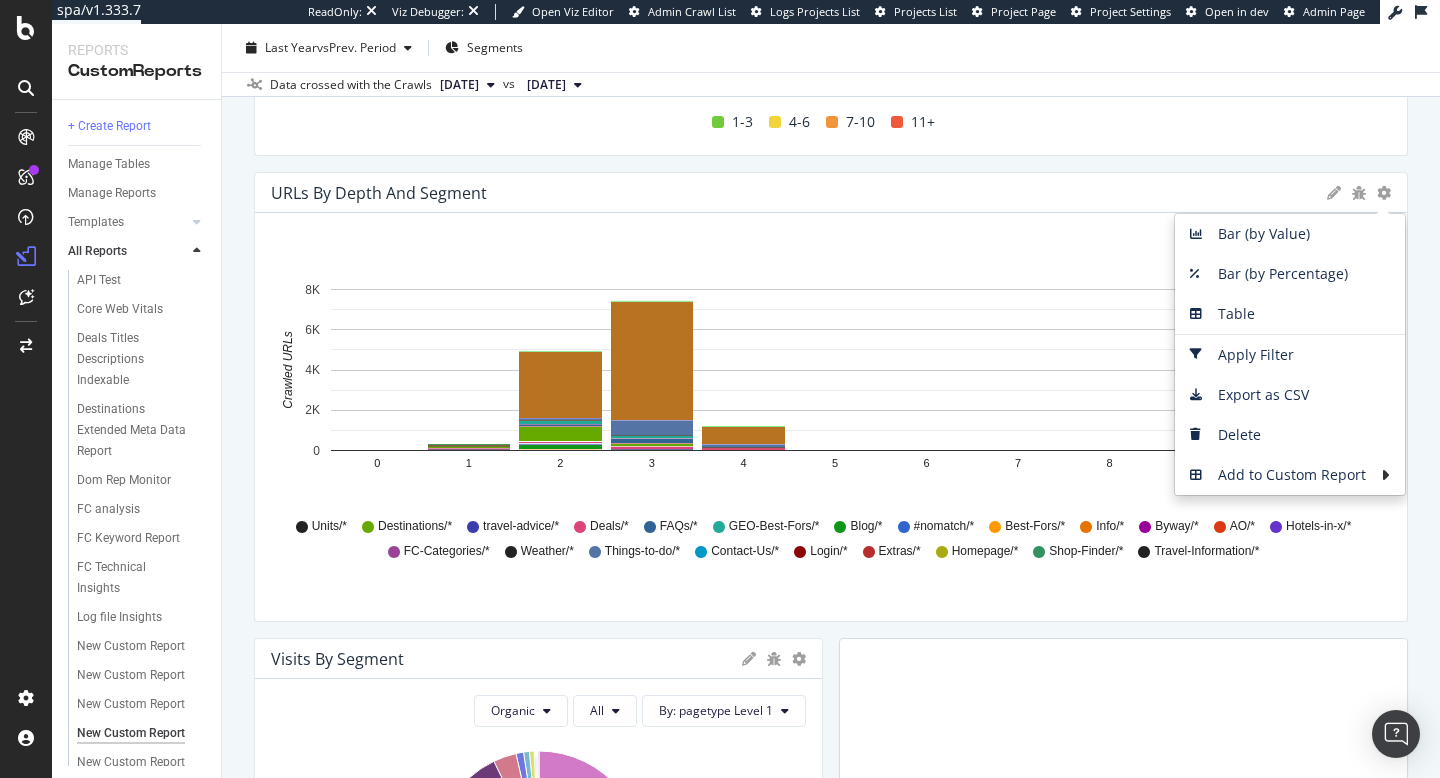 click on "URLs by Depth and Segment" at bounding box center (794, 193) 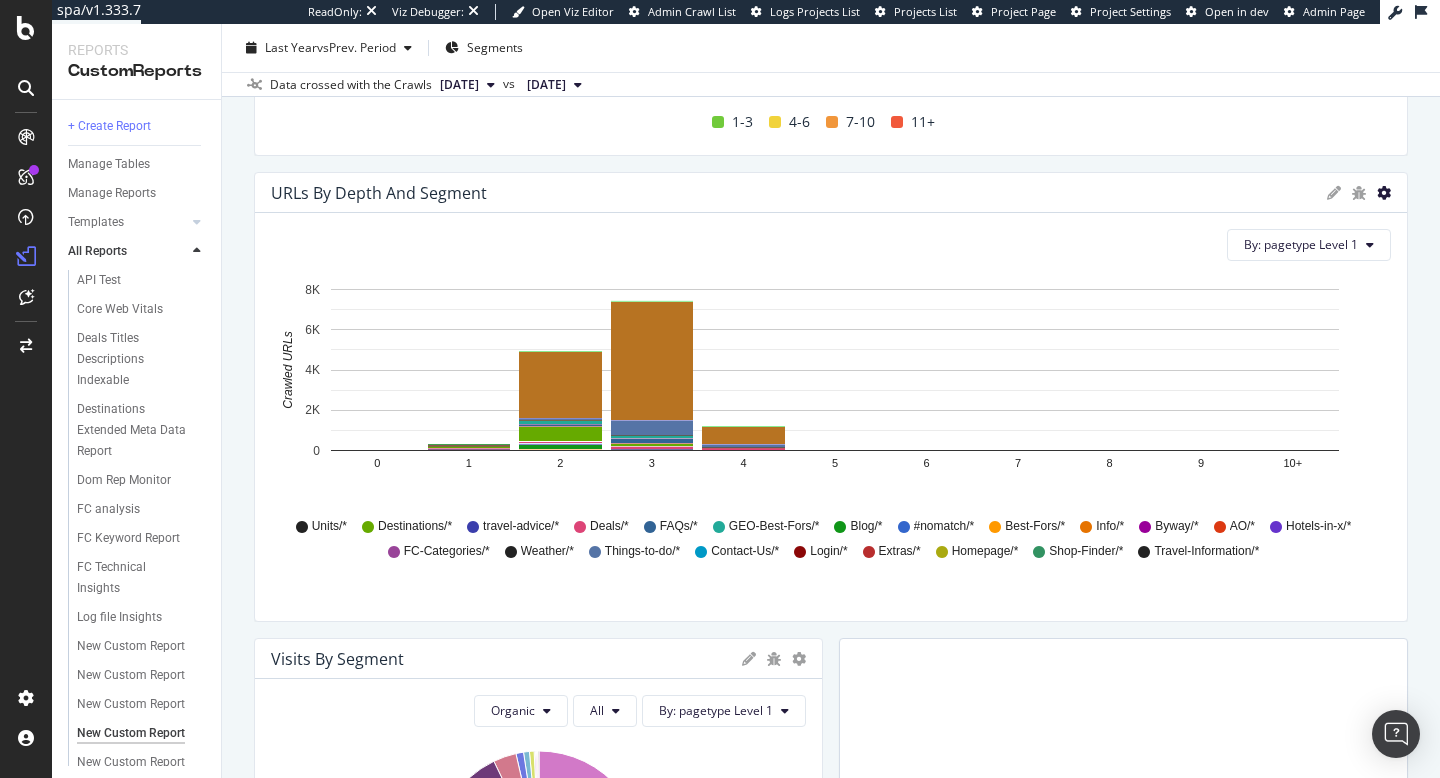 click at bounding box center [1384, 193] 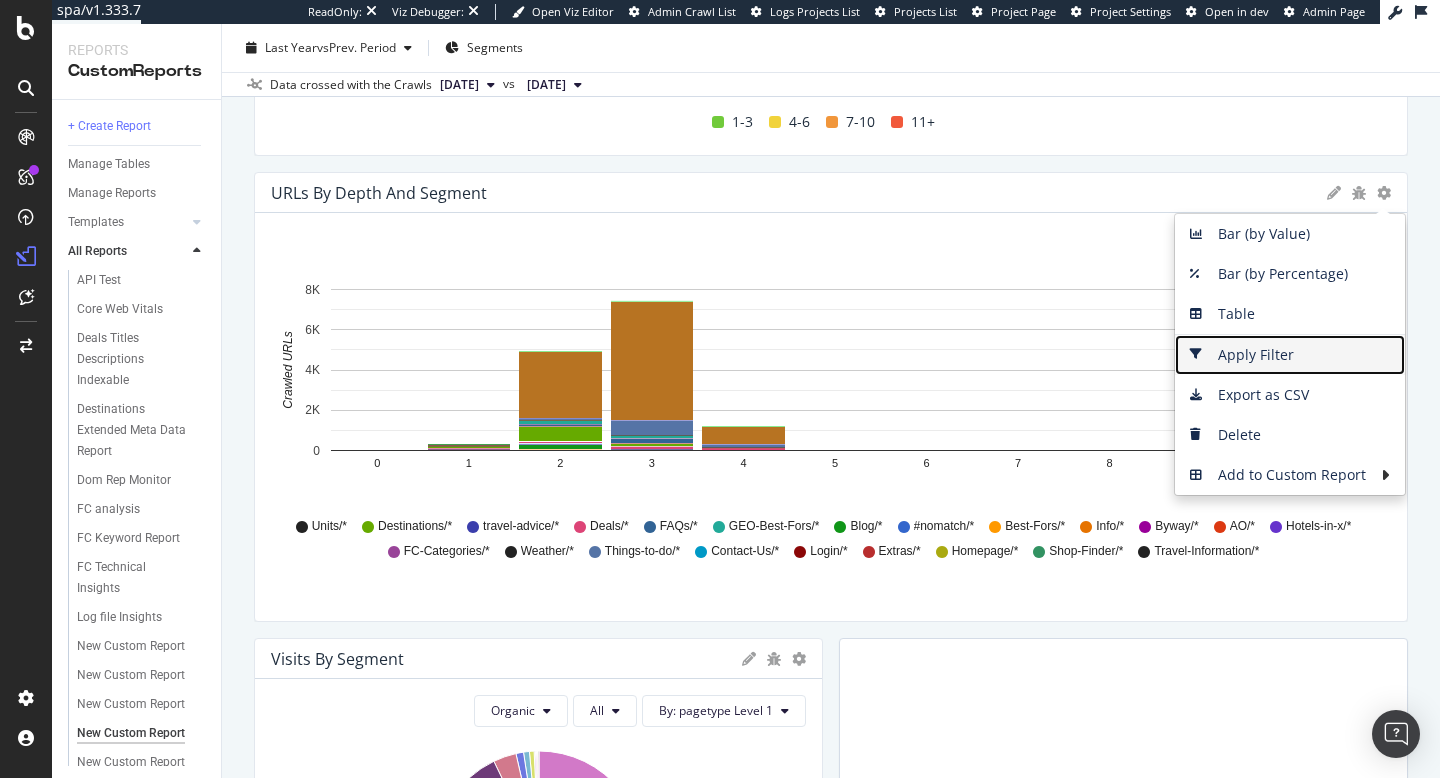 click on "Apply Filter" at bounding box center (1290, 355) 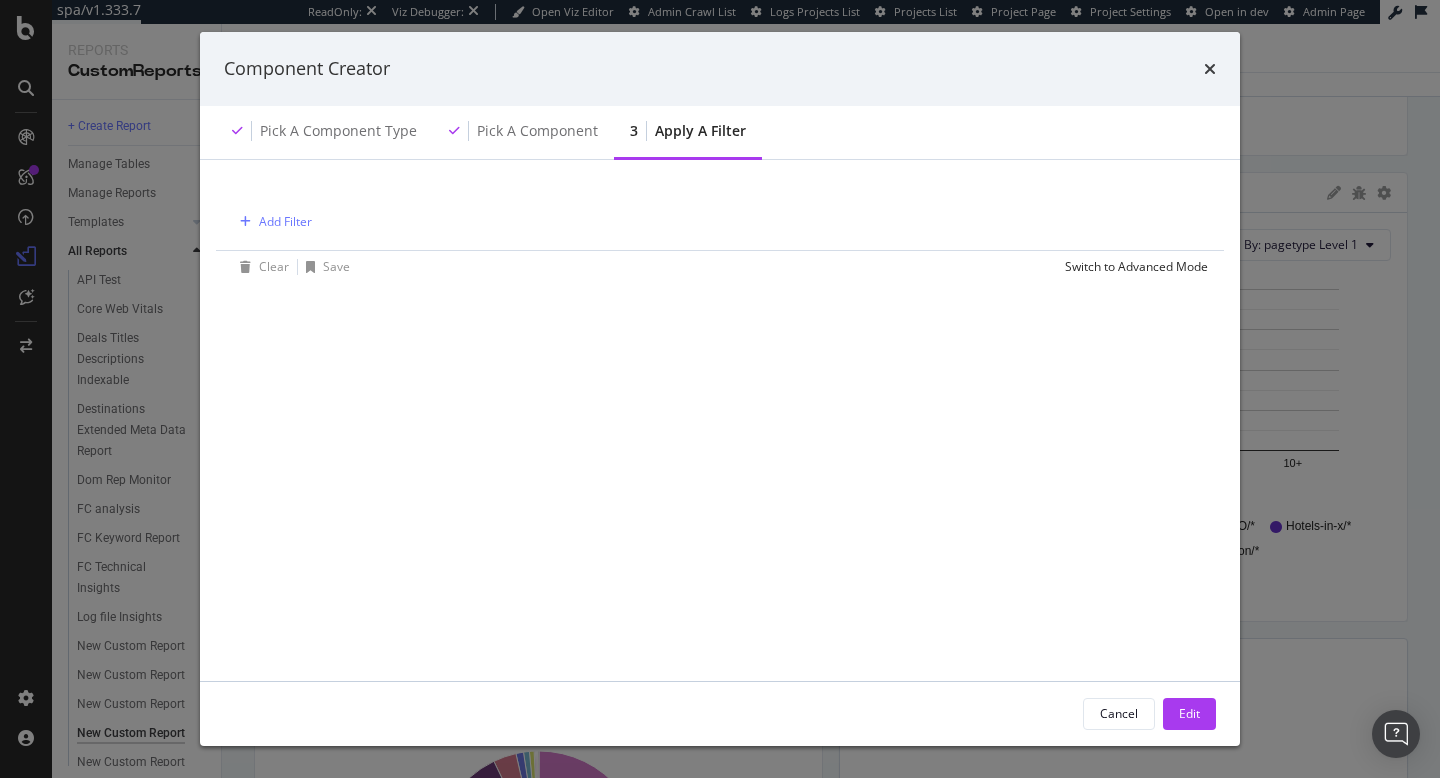 click on "Component Creator" at bounding box center (720, 69) 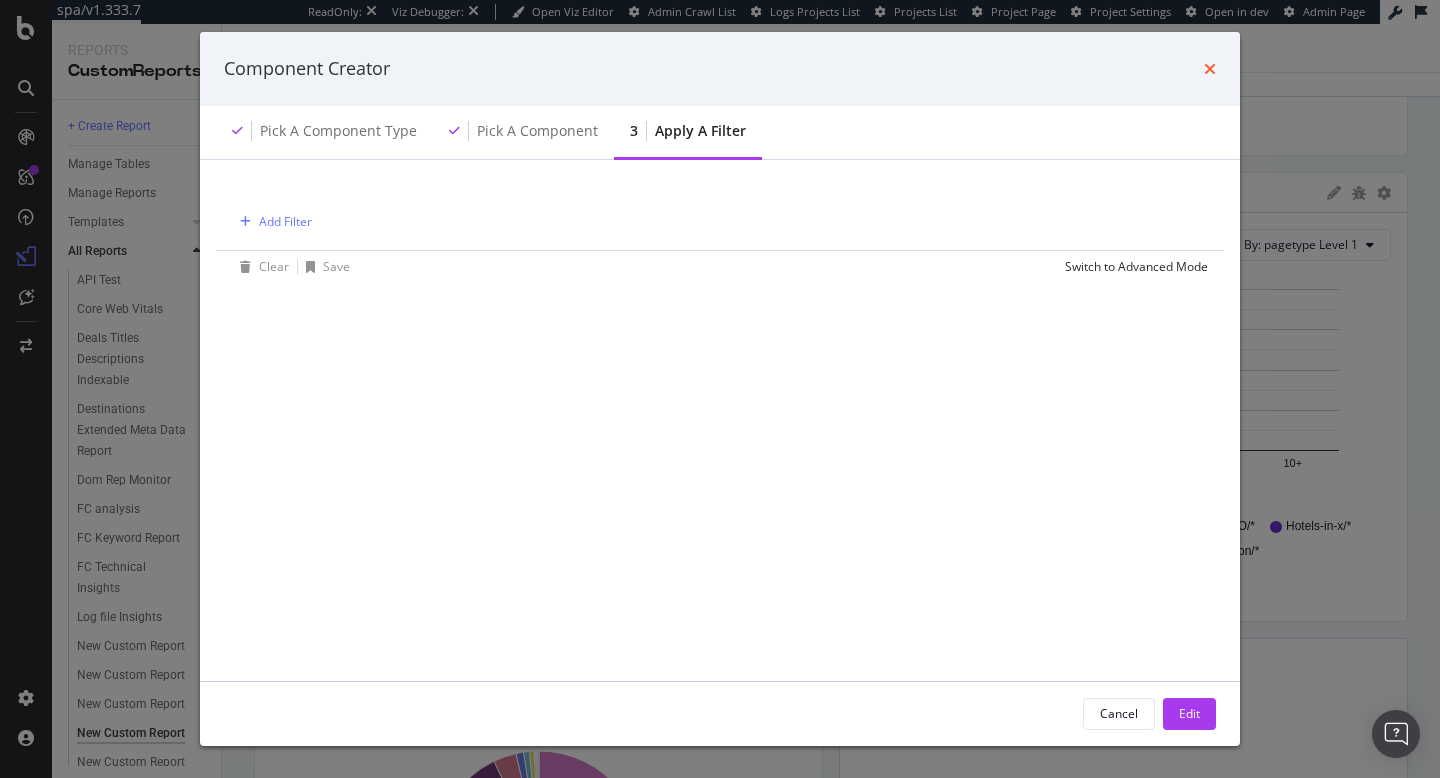 click at bounding box center [1210, 69] 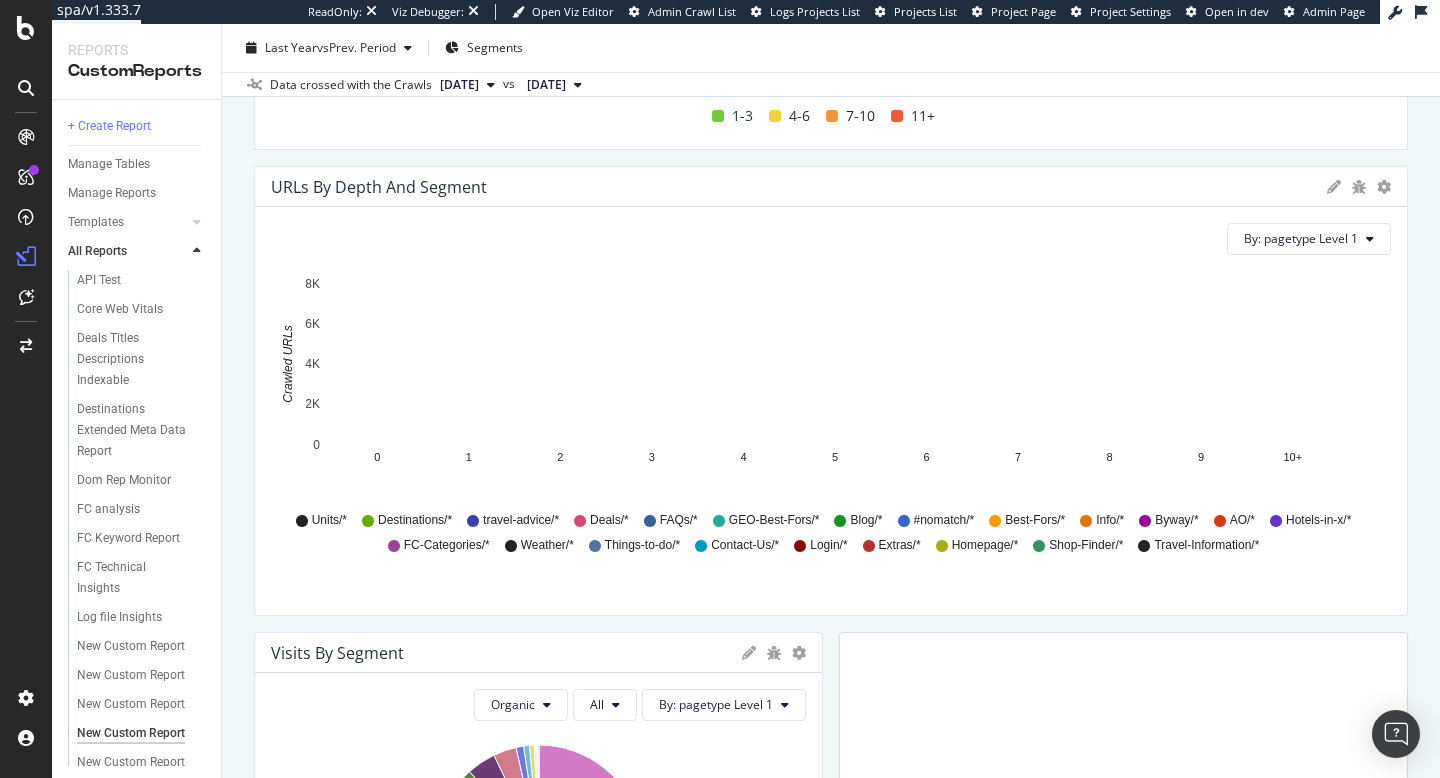 scroll, scrollTop: 864, scrollLeft: 0, axis: vertical 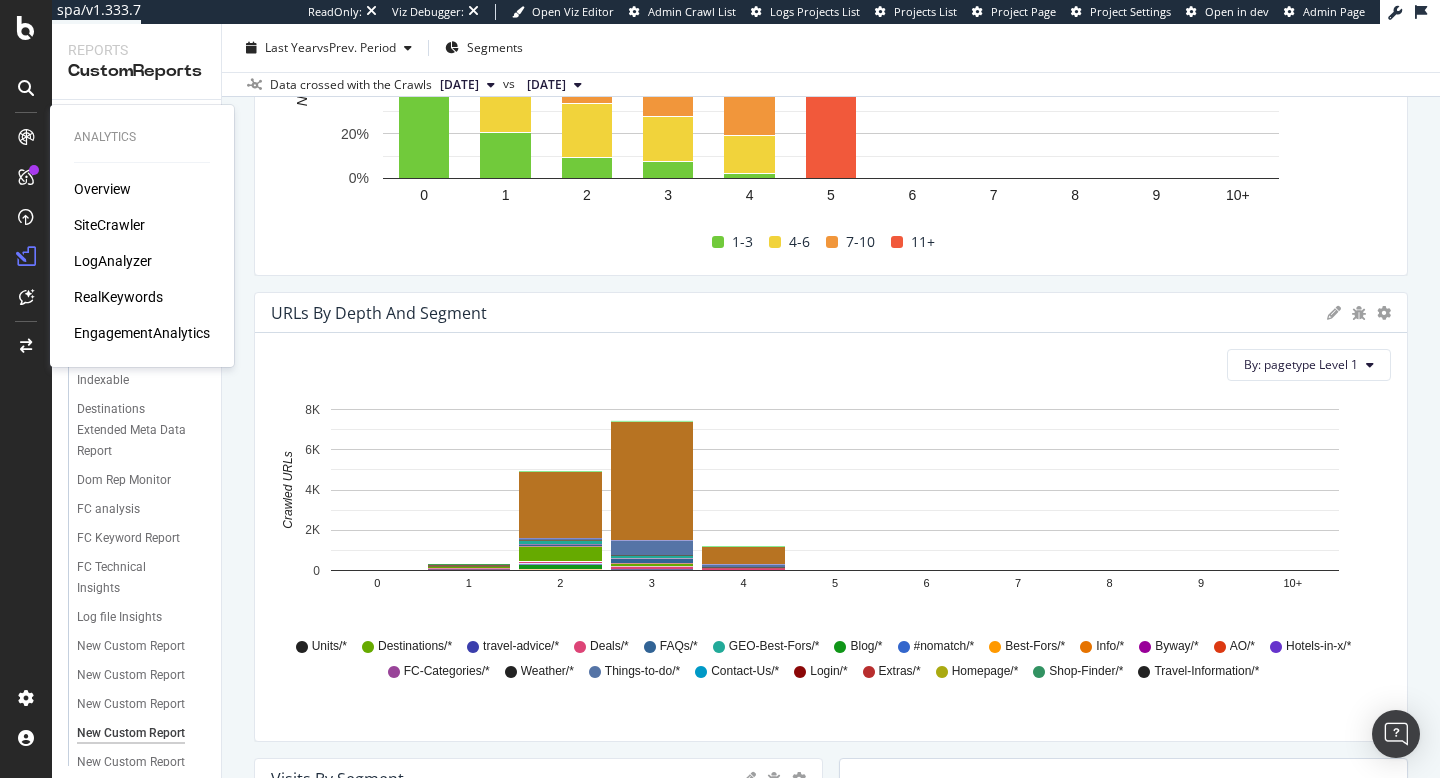 click on "Overview SiteCrawler LogAnalyzer RealKeywords EngagementAnalytics" at bounding box center (142, 261) 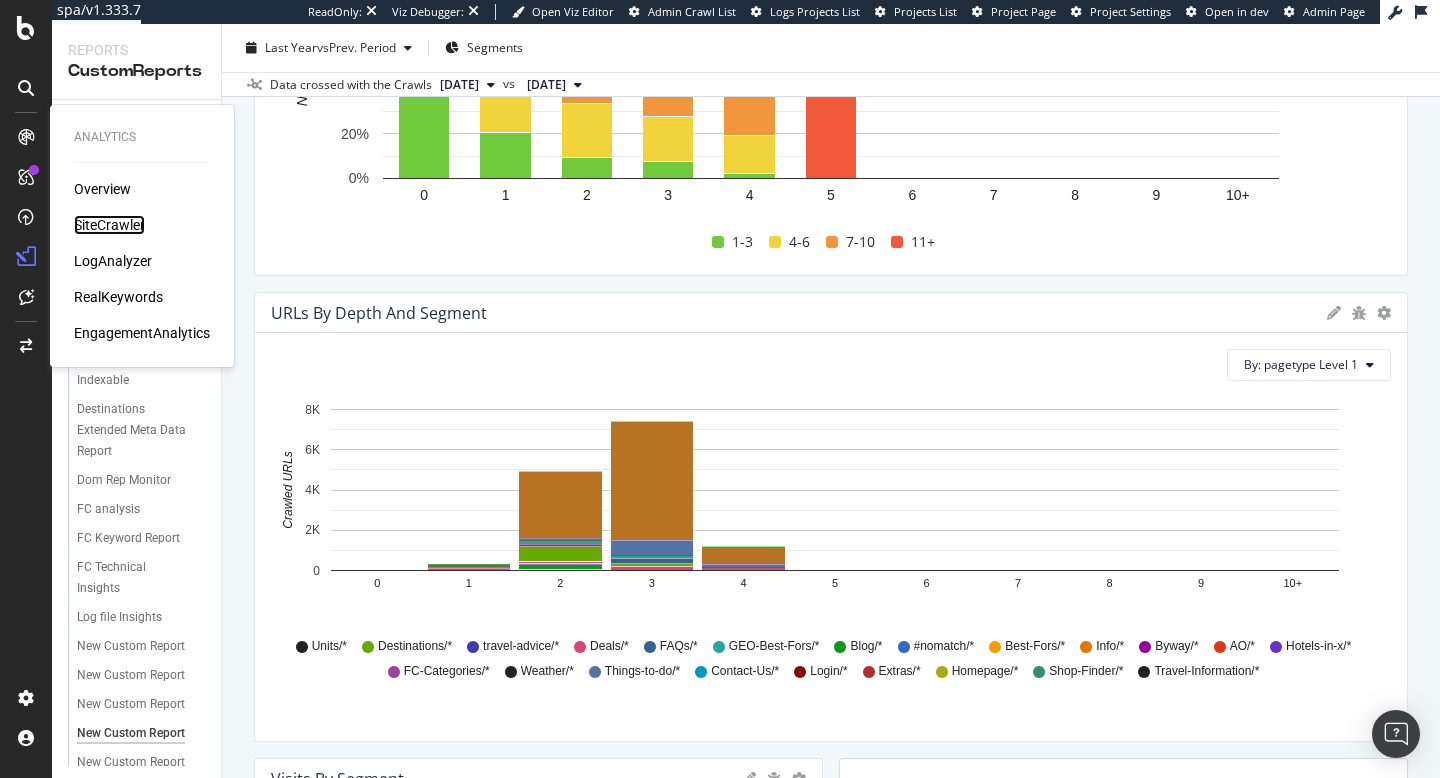 click on "SiteCrawler" at bounding box center (109, 225) 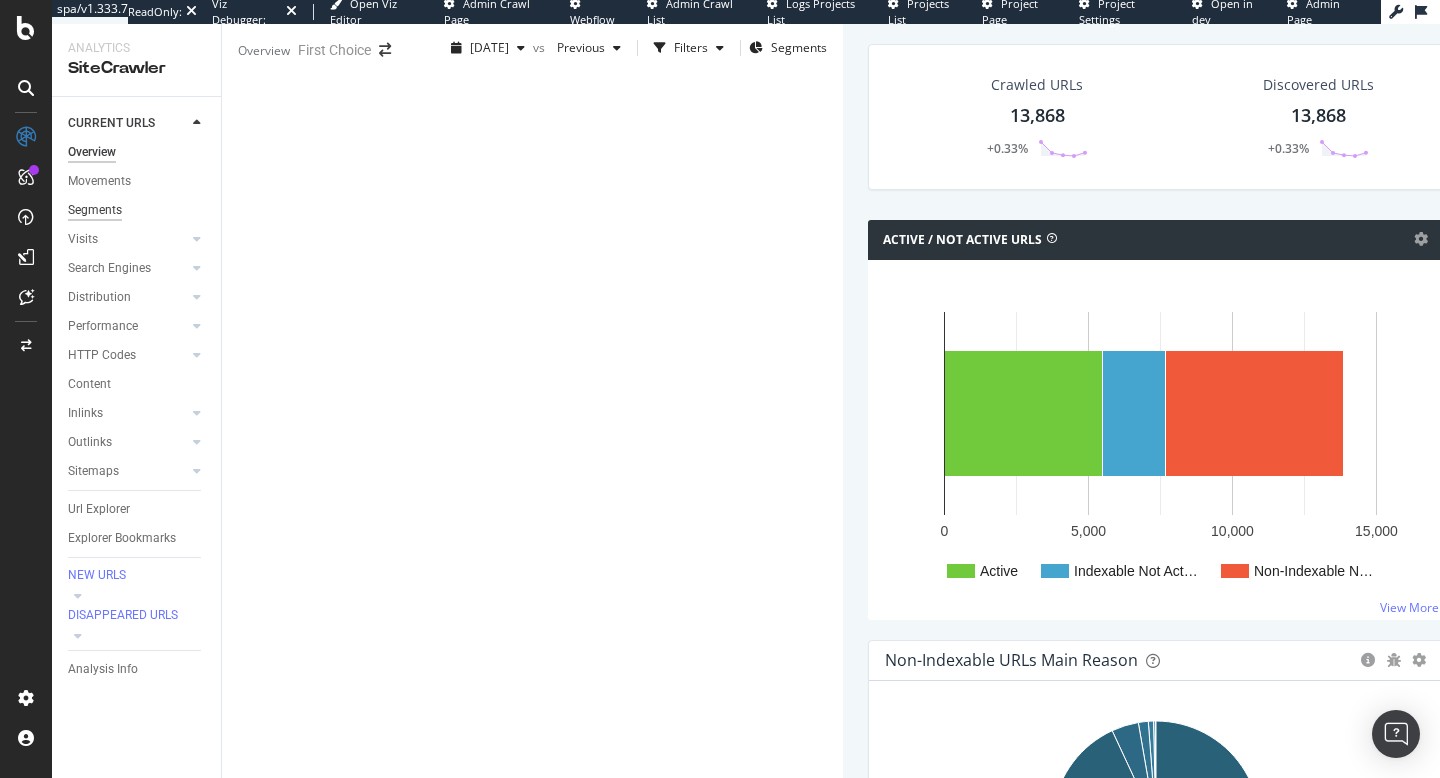 click on "Segments" at bounding box center (95, 210) 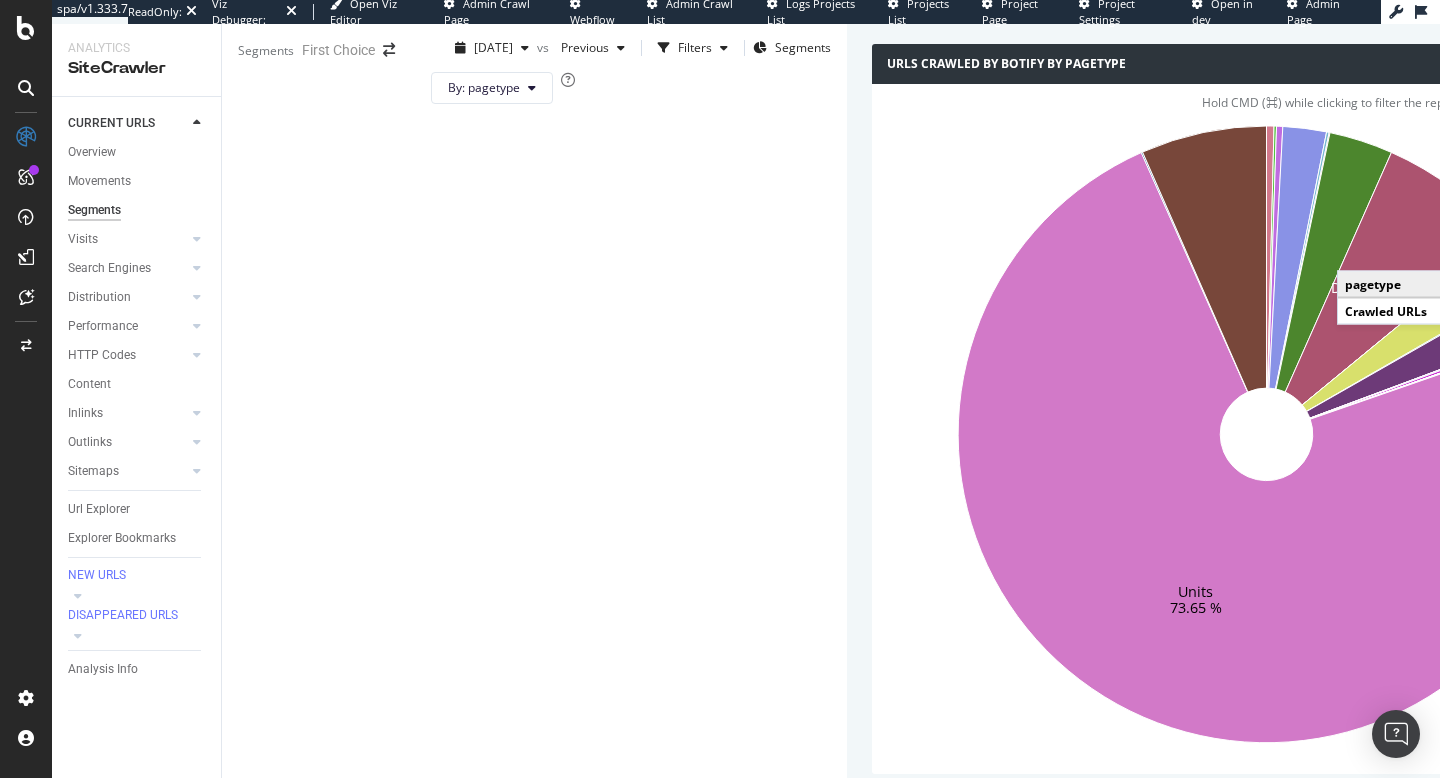 scroll, scrollTop: 17, scrollLeft: 0, axis: vertical 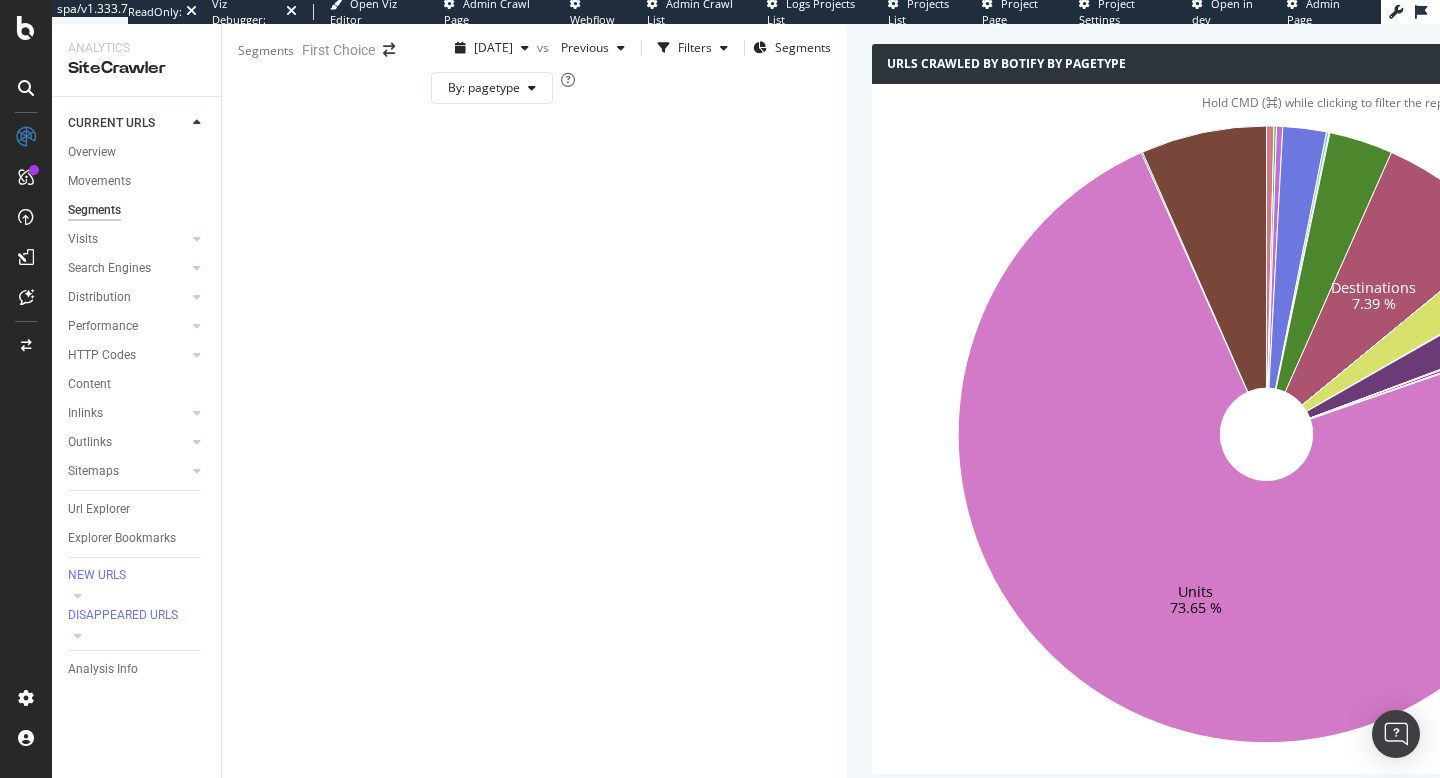 click at bounding box center [1770, 63] 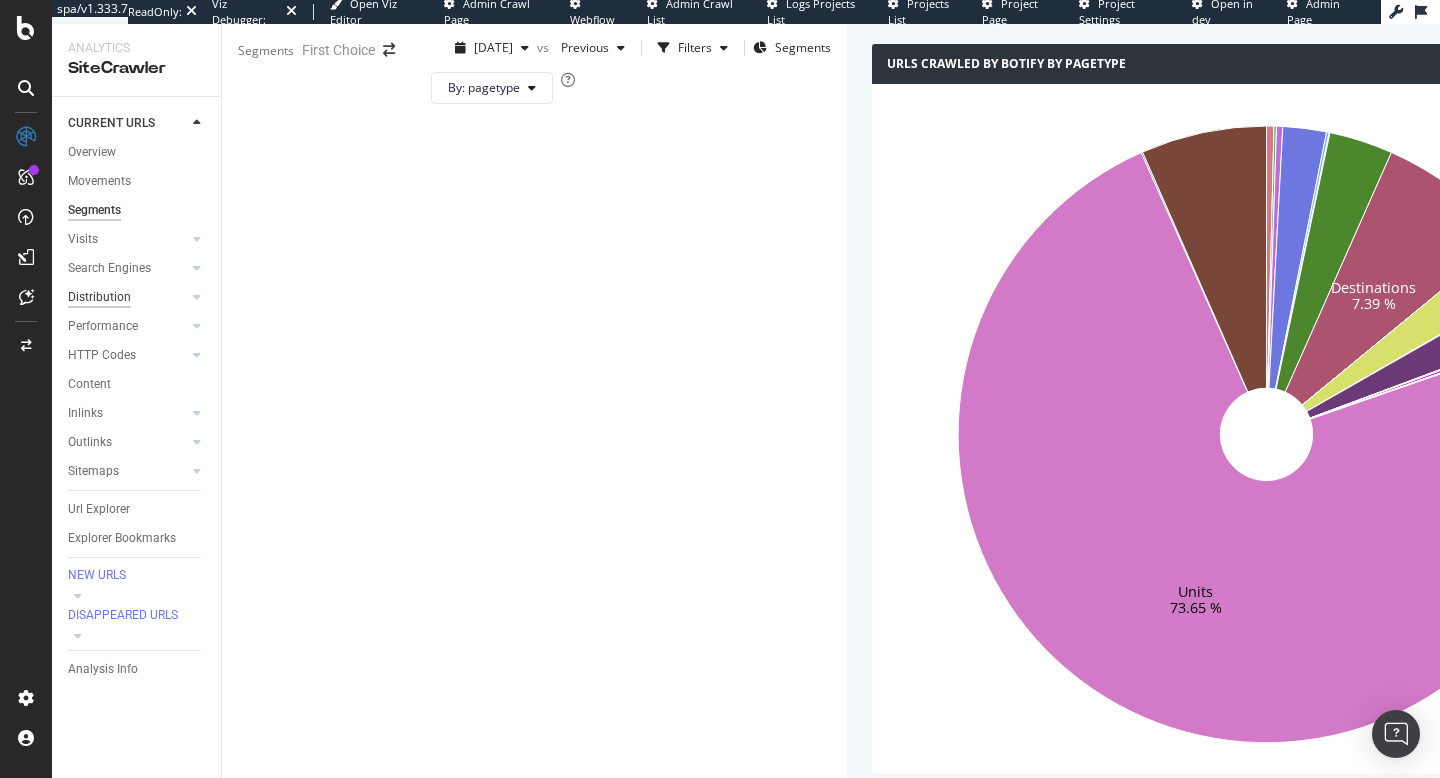 click on "Distribution" at bounding box center (99, 297) 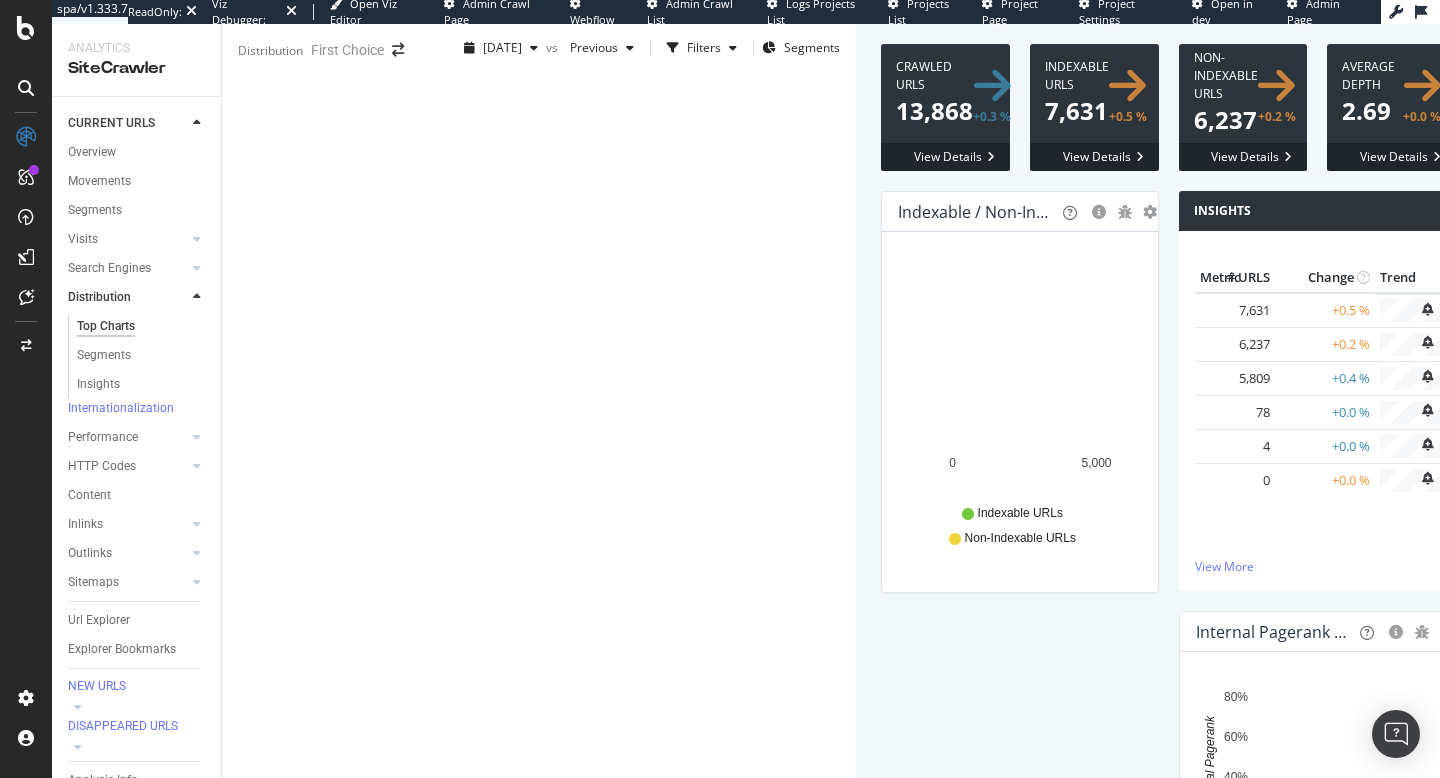 scroll, scrollTop: 0, scrollLeft: 0, axis: both 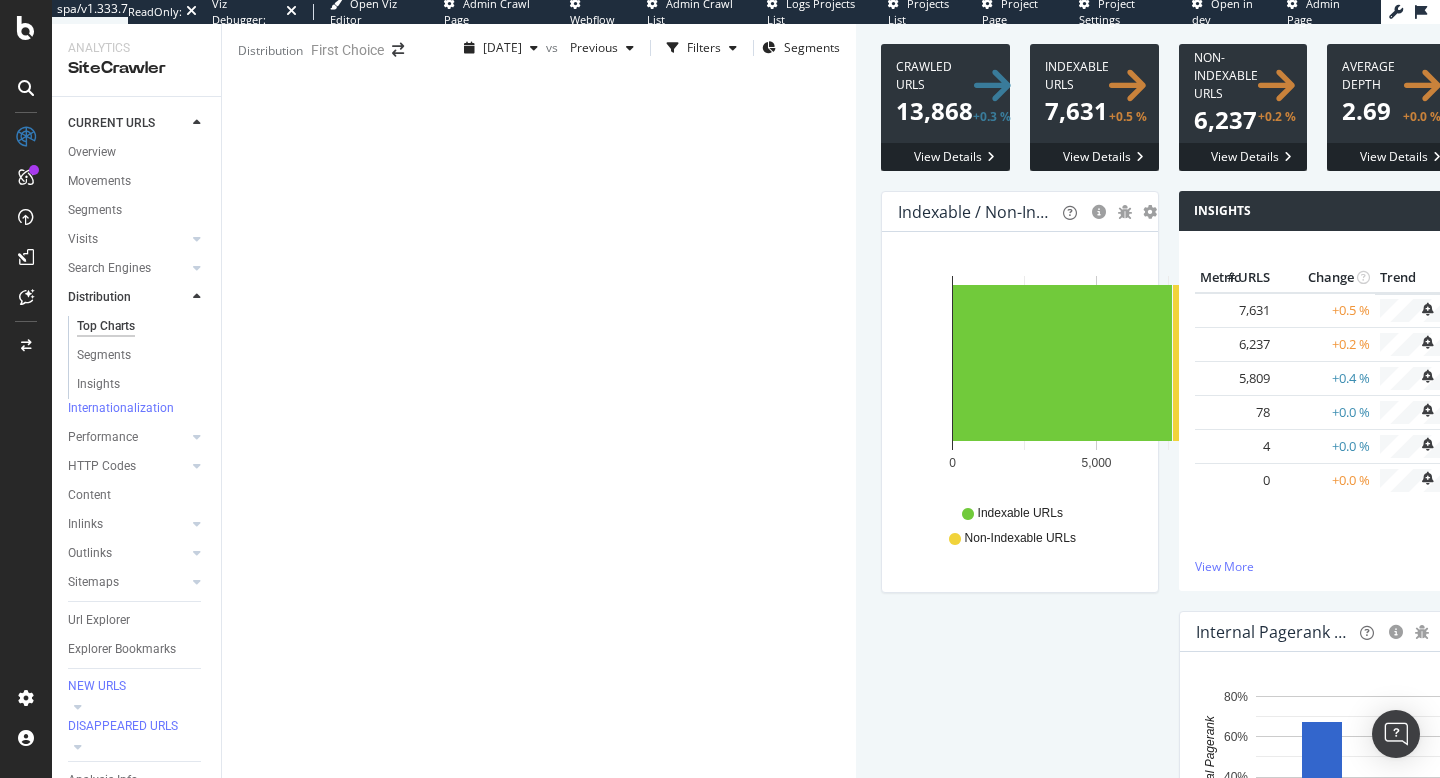 click on "Segments" at bounding box center [142, 355] 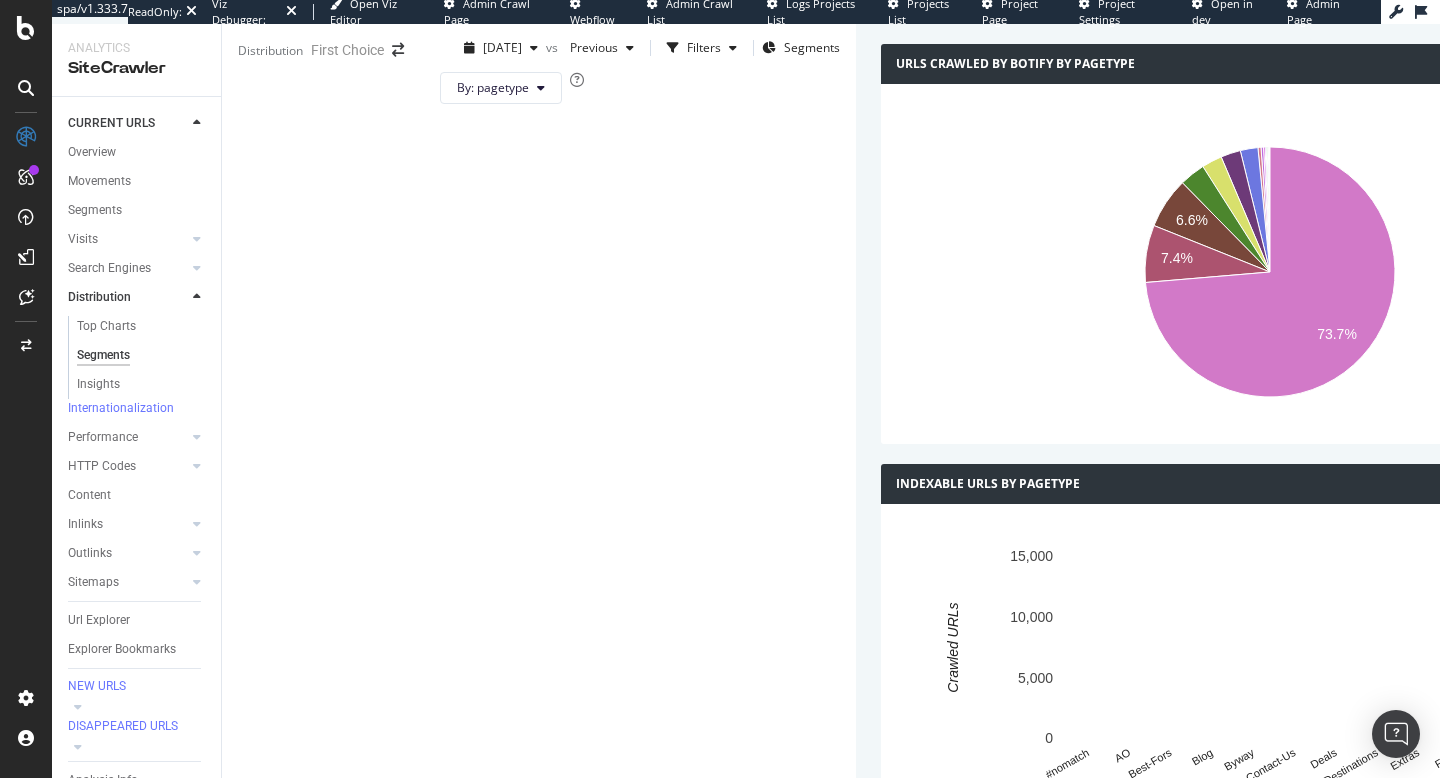 scroll, scrollTop: 1614, scrollLeft: 0, axis: vertical 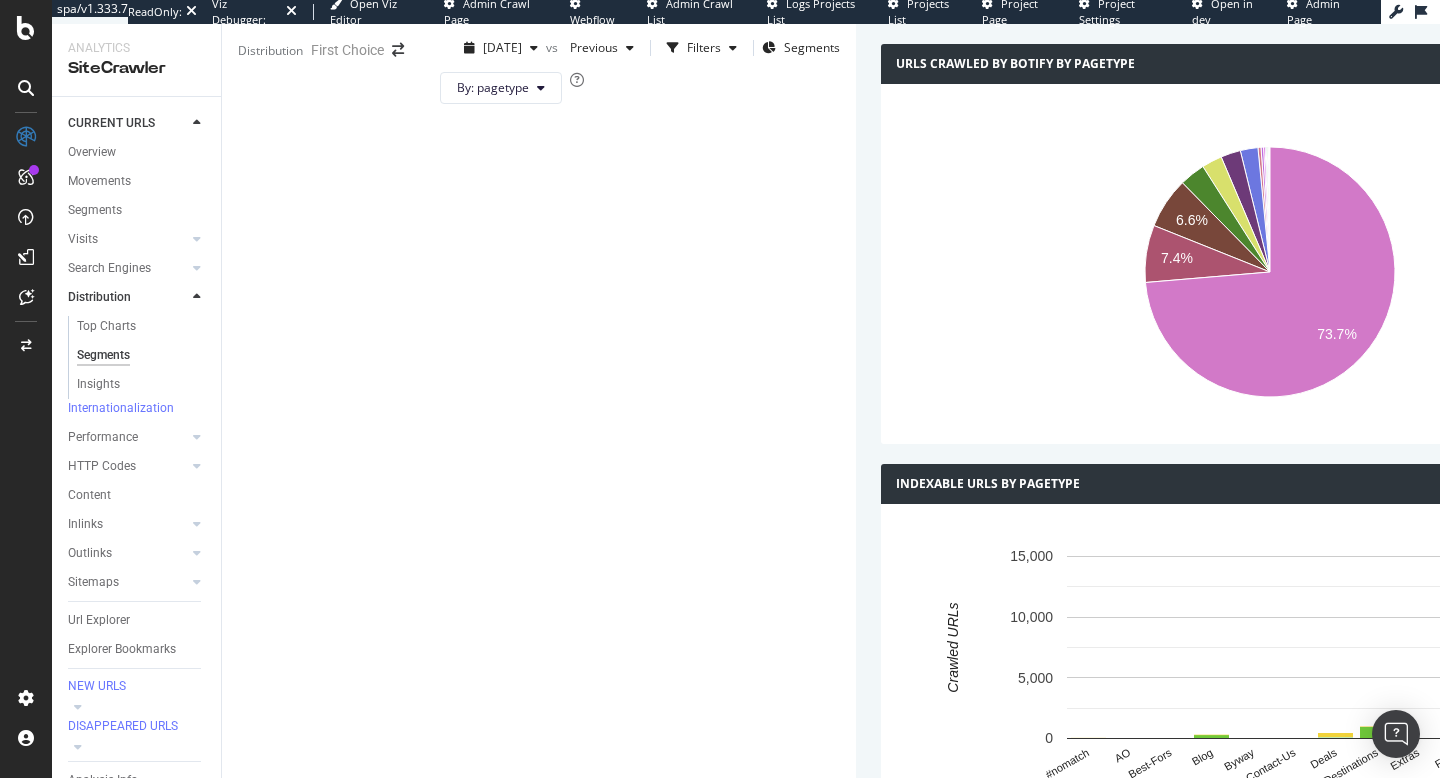 click on "URLs by Depth and pagetype
Chart (by Value) Chart (by Percentage) Table Expand Export as CSV Export as PNG Add to Custom Report
×
Close
Chart distribution-urls-by-depth-and-segment - API Requests List
Area
Type
Request
Response
current
query
current
query
Close" at bounding box center (1465, 1744) 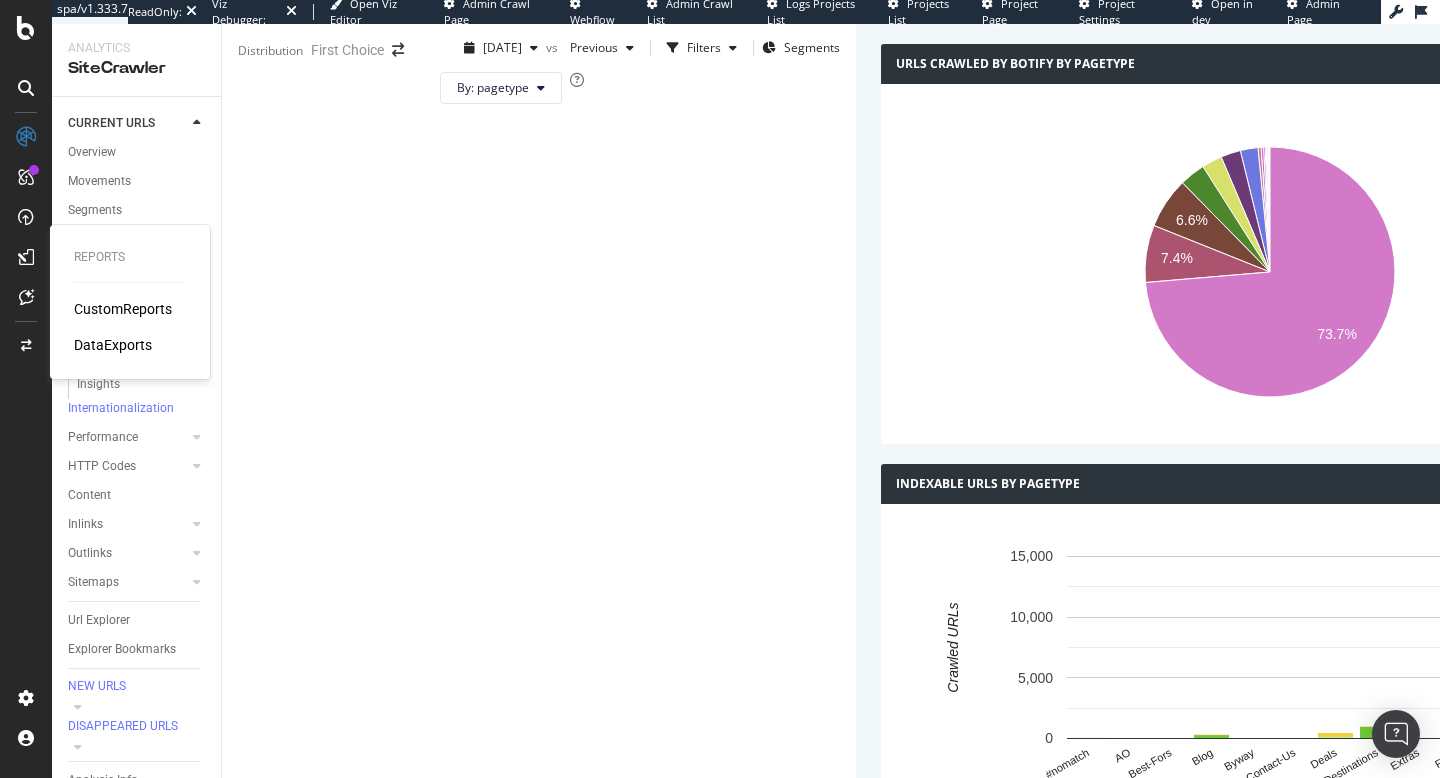 click on "CustomReports" at bounding box center [123, 309] 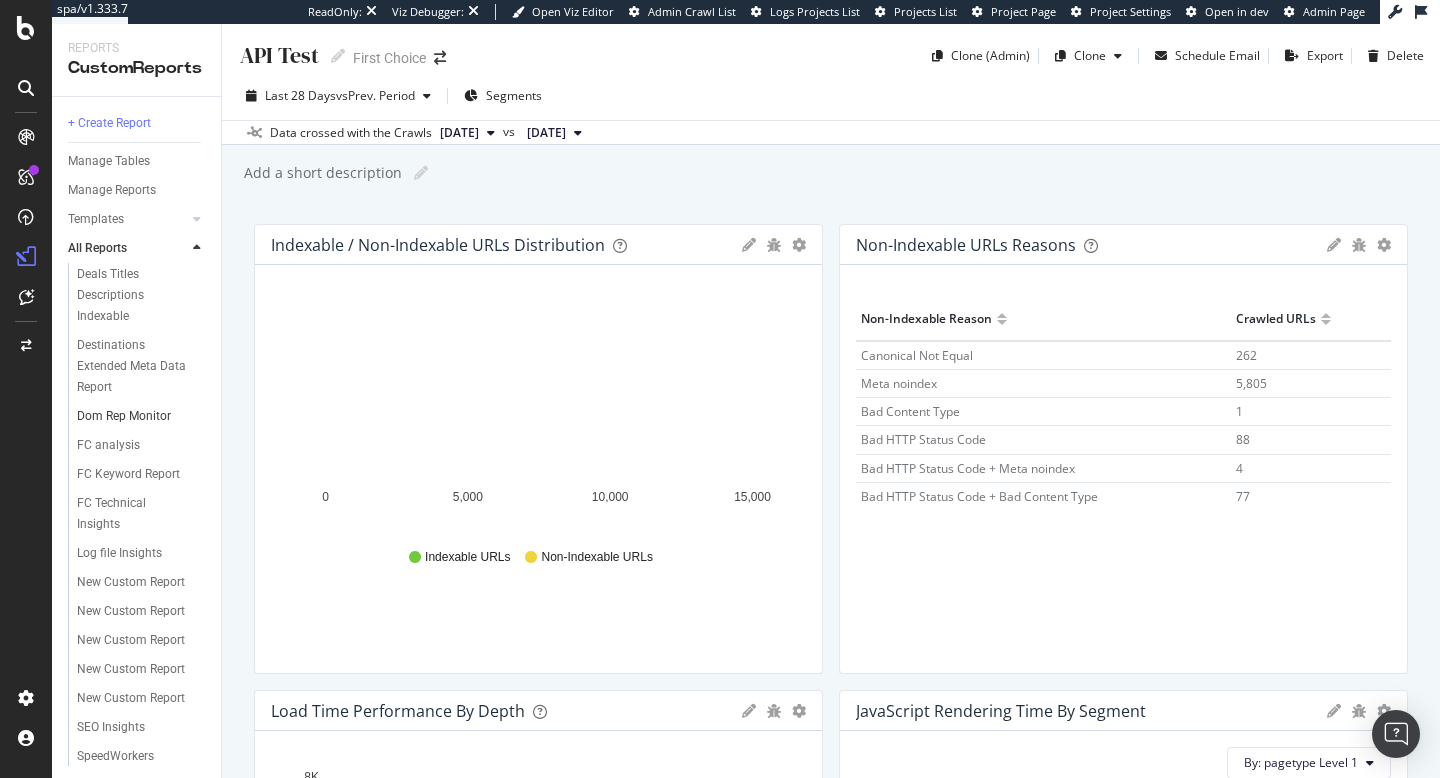scroll, scrollTop: 49, scrollLeft: 0, axis: vertical 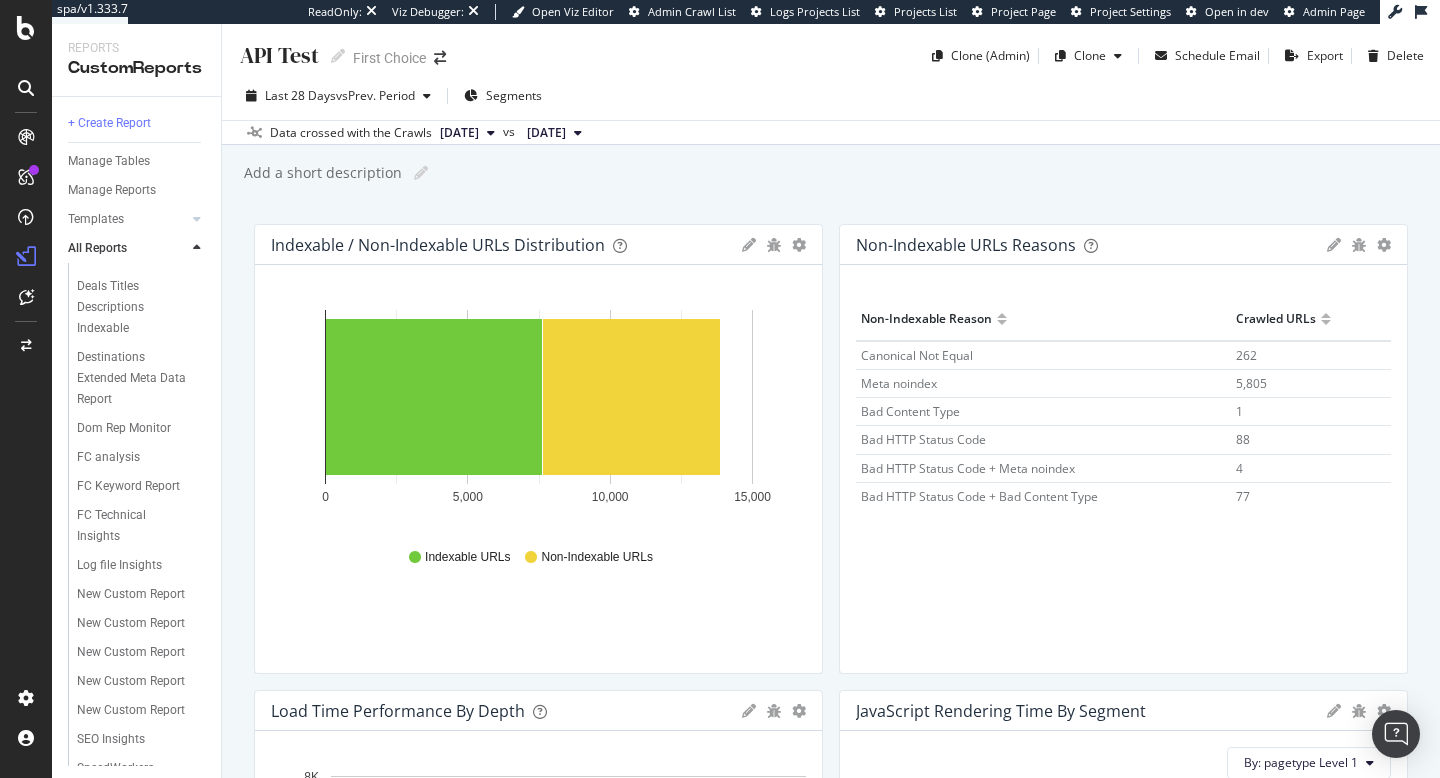 click on "All Reports" at bounding box center (127, 248) 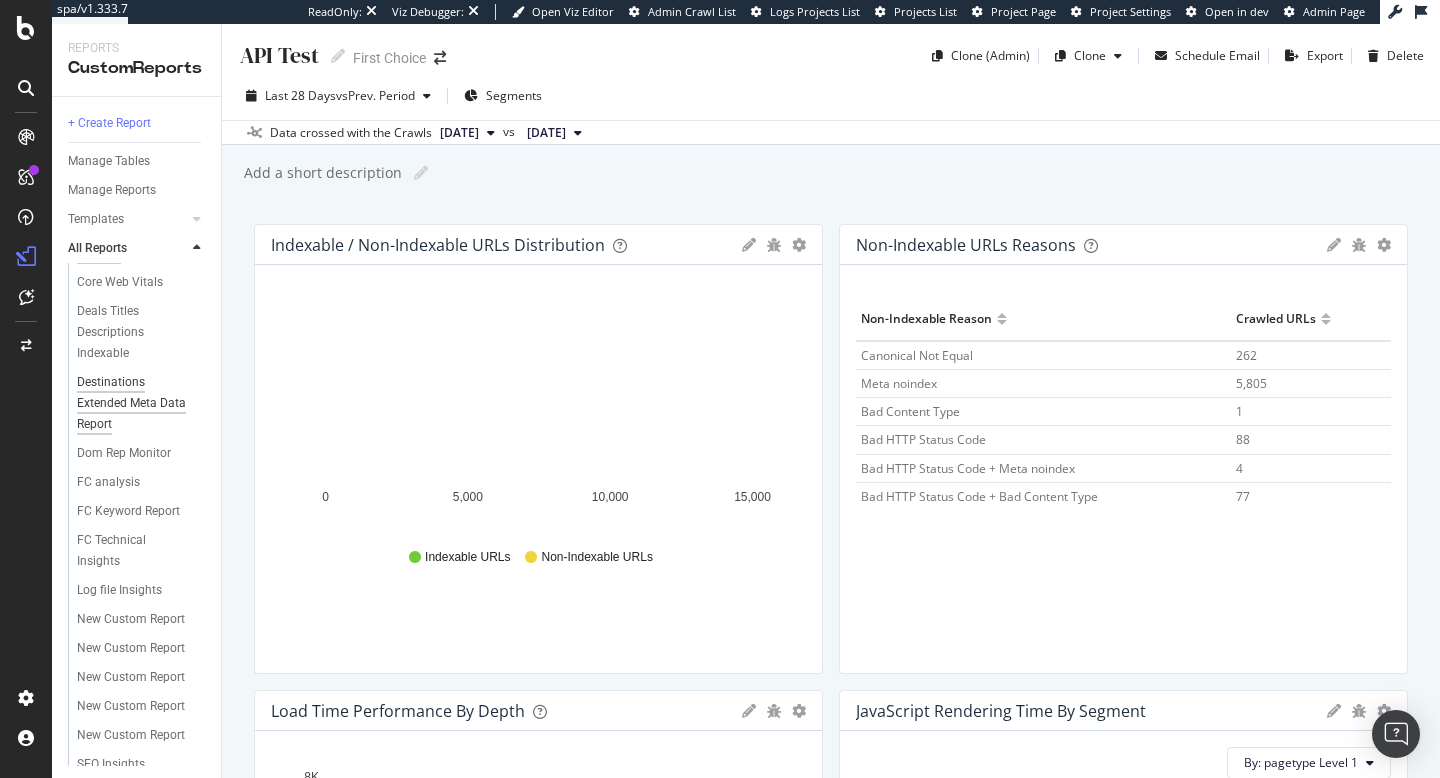 scroll, scrollTop: 0, scrollLeft: 0, axis: both 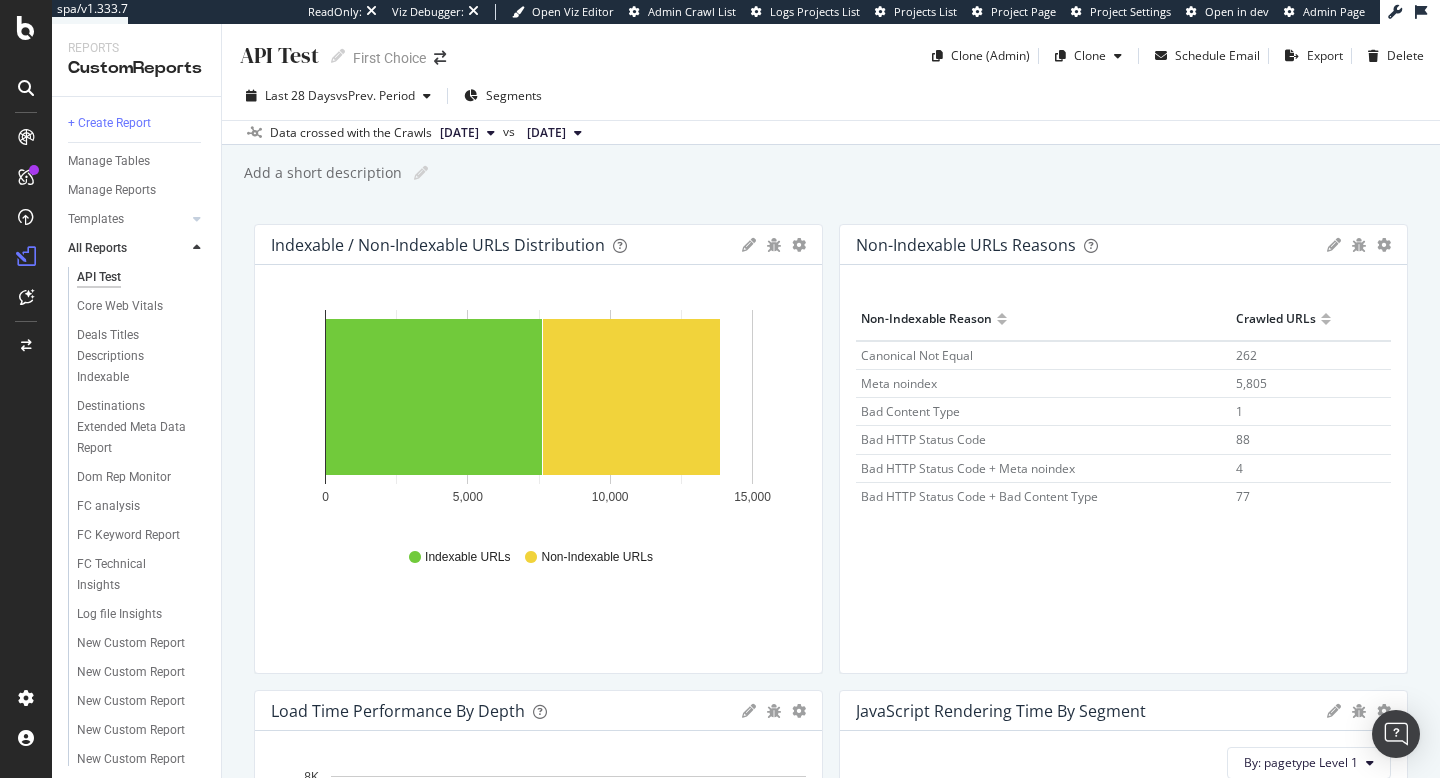 click on "All Reports" at bounding box center [144, 248] 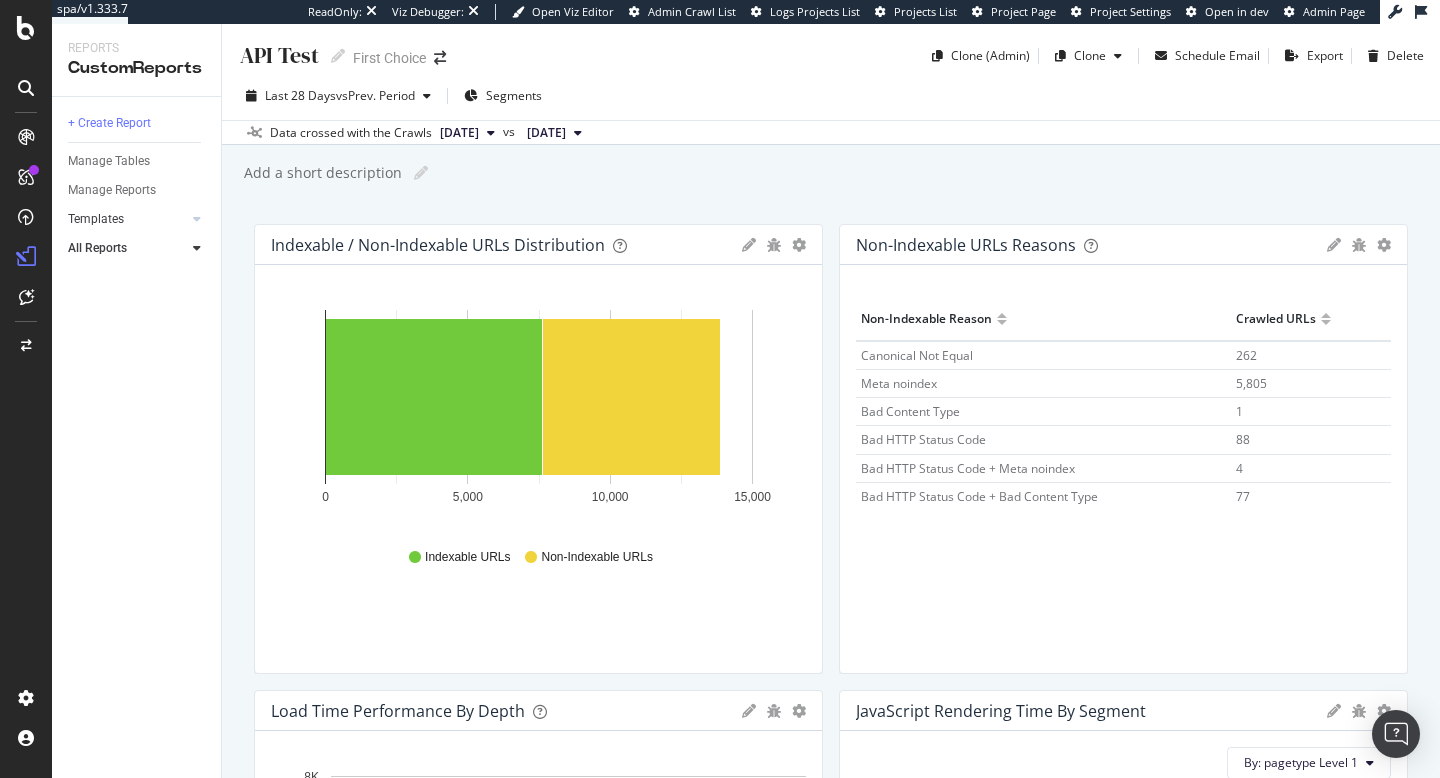 click at bounding box center [177, 219] 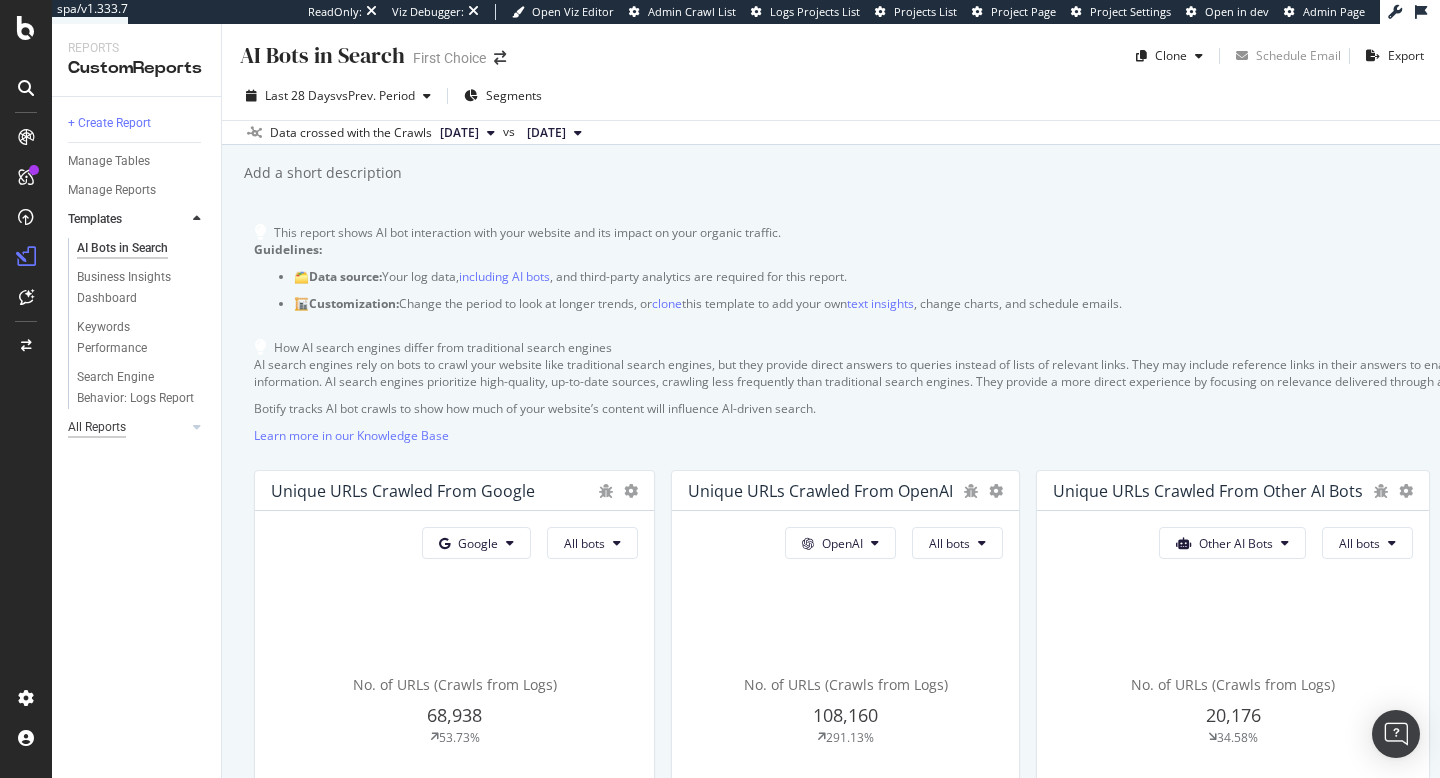 click on "All Reports" at bounding box center [97, 427] 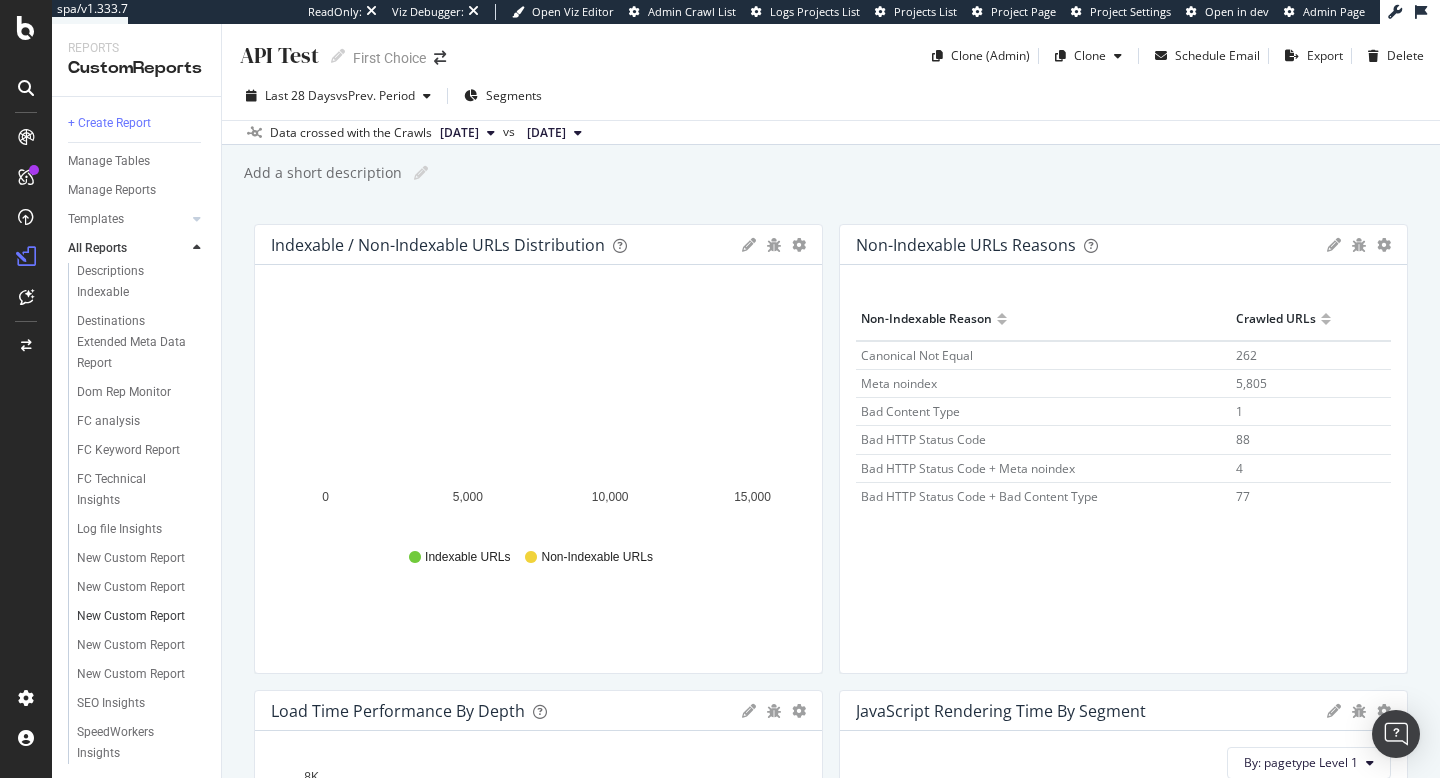 scroll, scrollTop: 86, scrollLeft: 0, axis: vertical 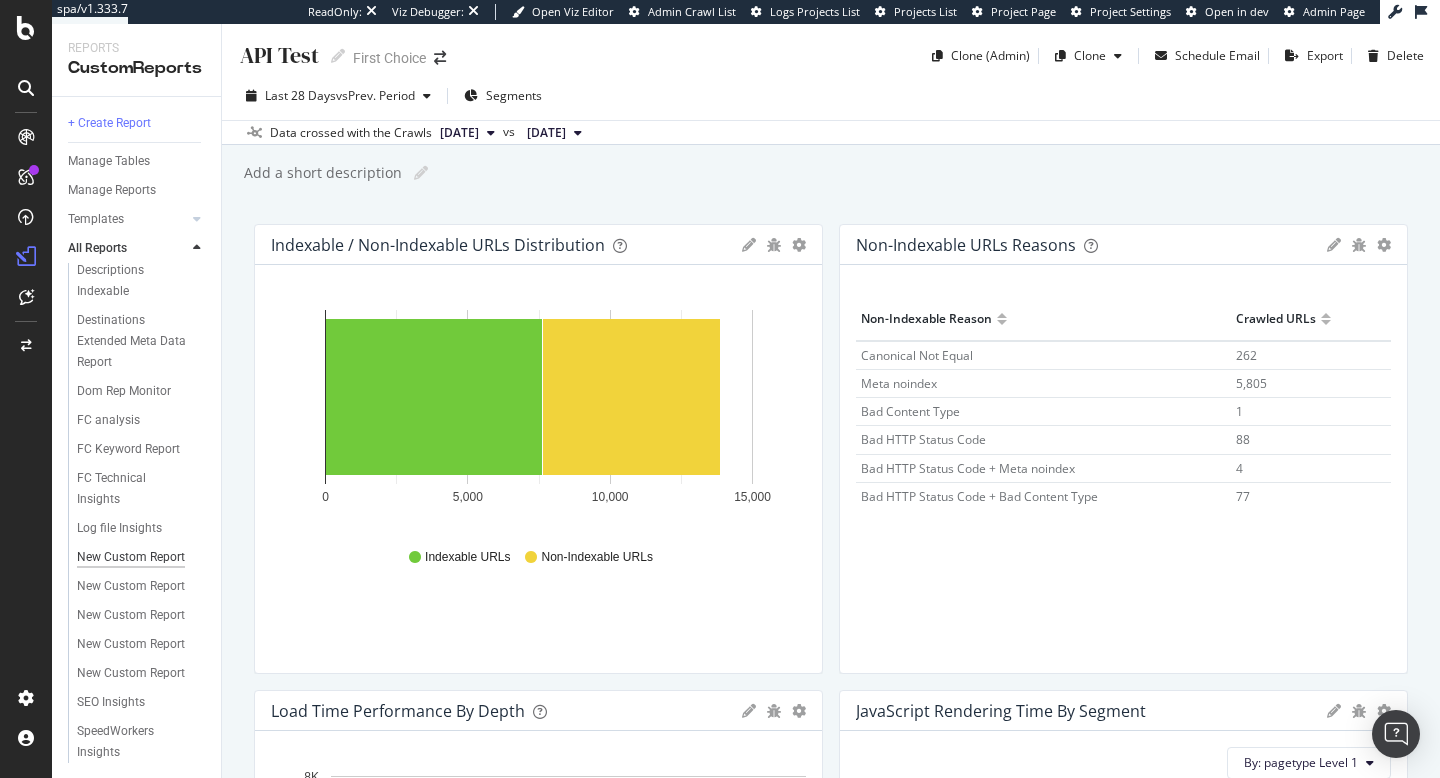 click on "New Custom Report" at bounding box center (131, 557) 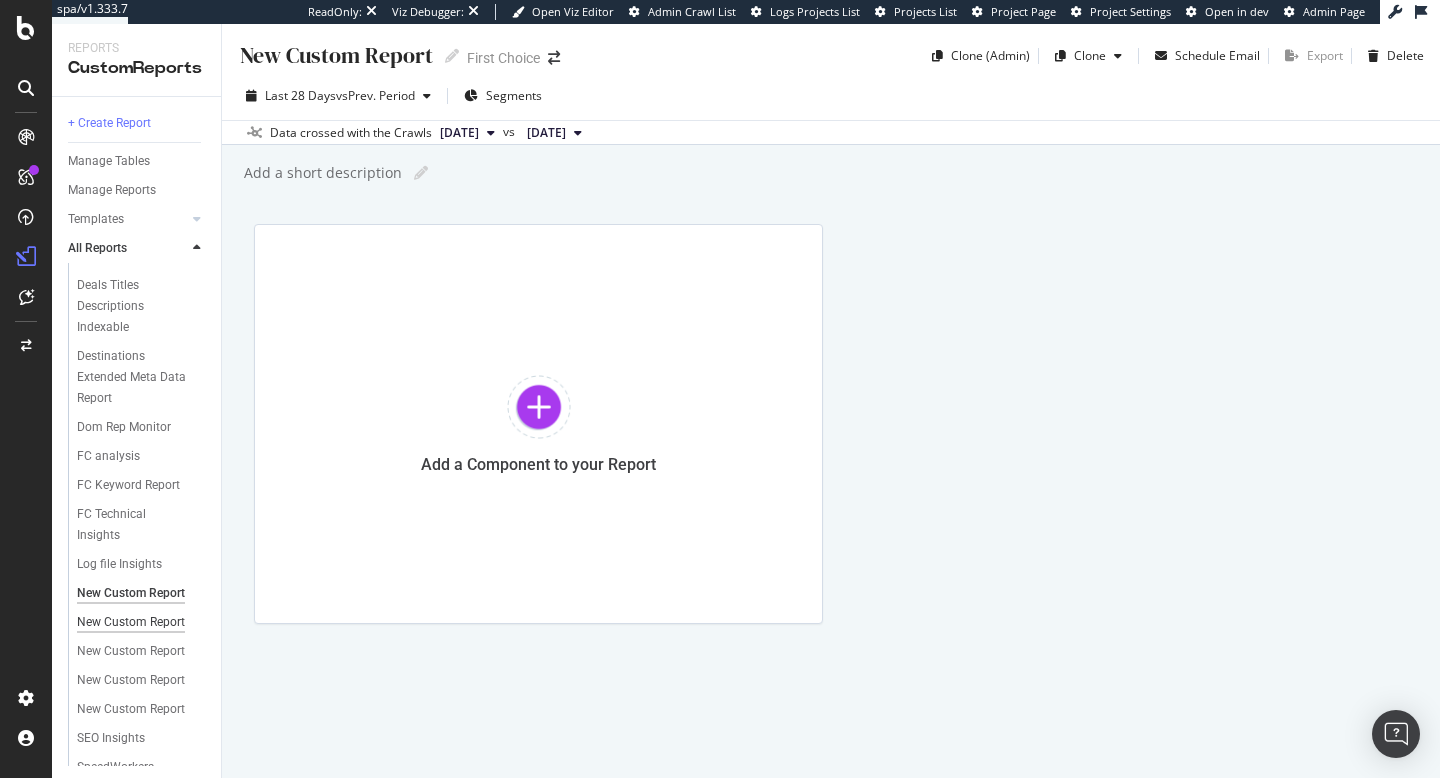 scroll, scrollTop: 67, scrollLeft: 0, axis: vertical 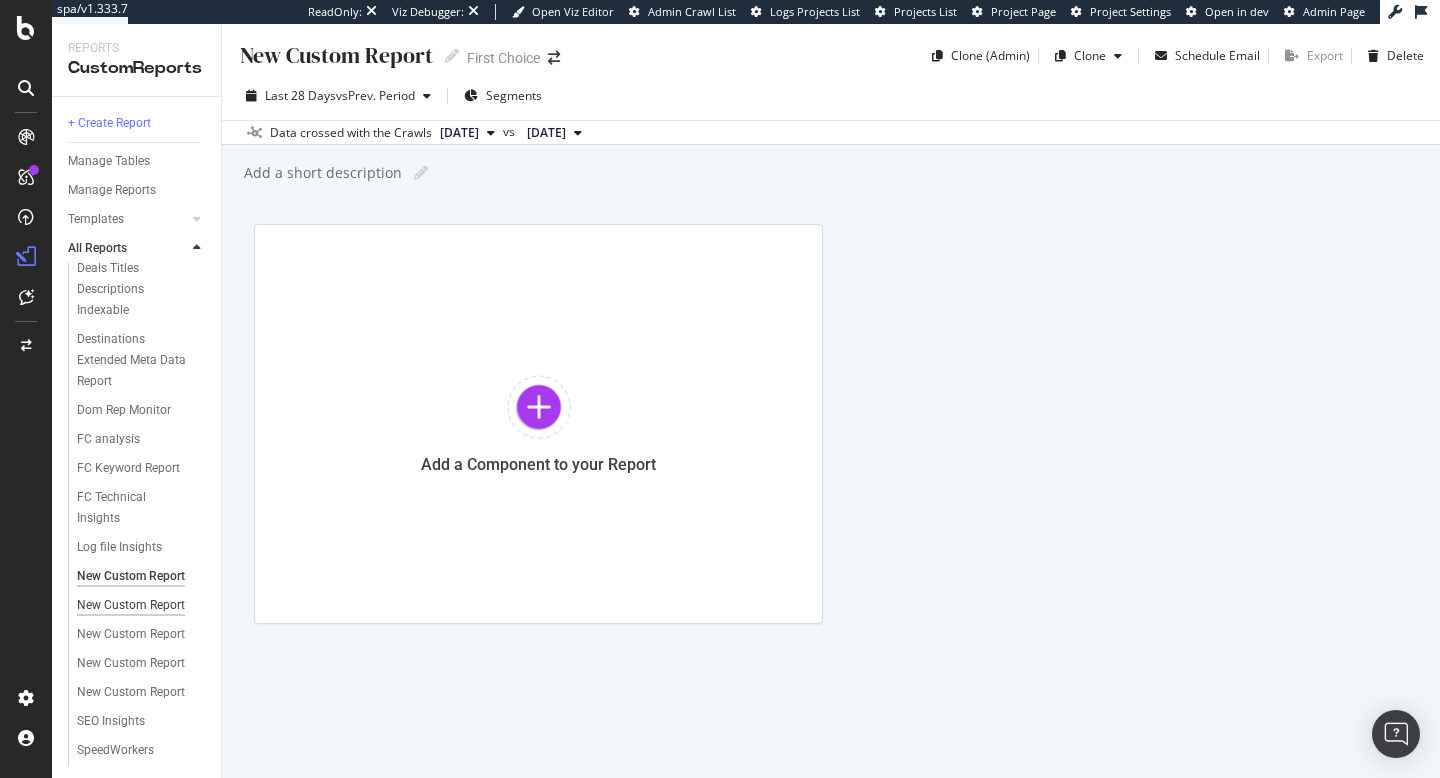 click on "New Custom Report" at bounding box center (131, 605) 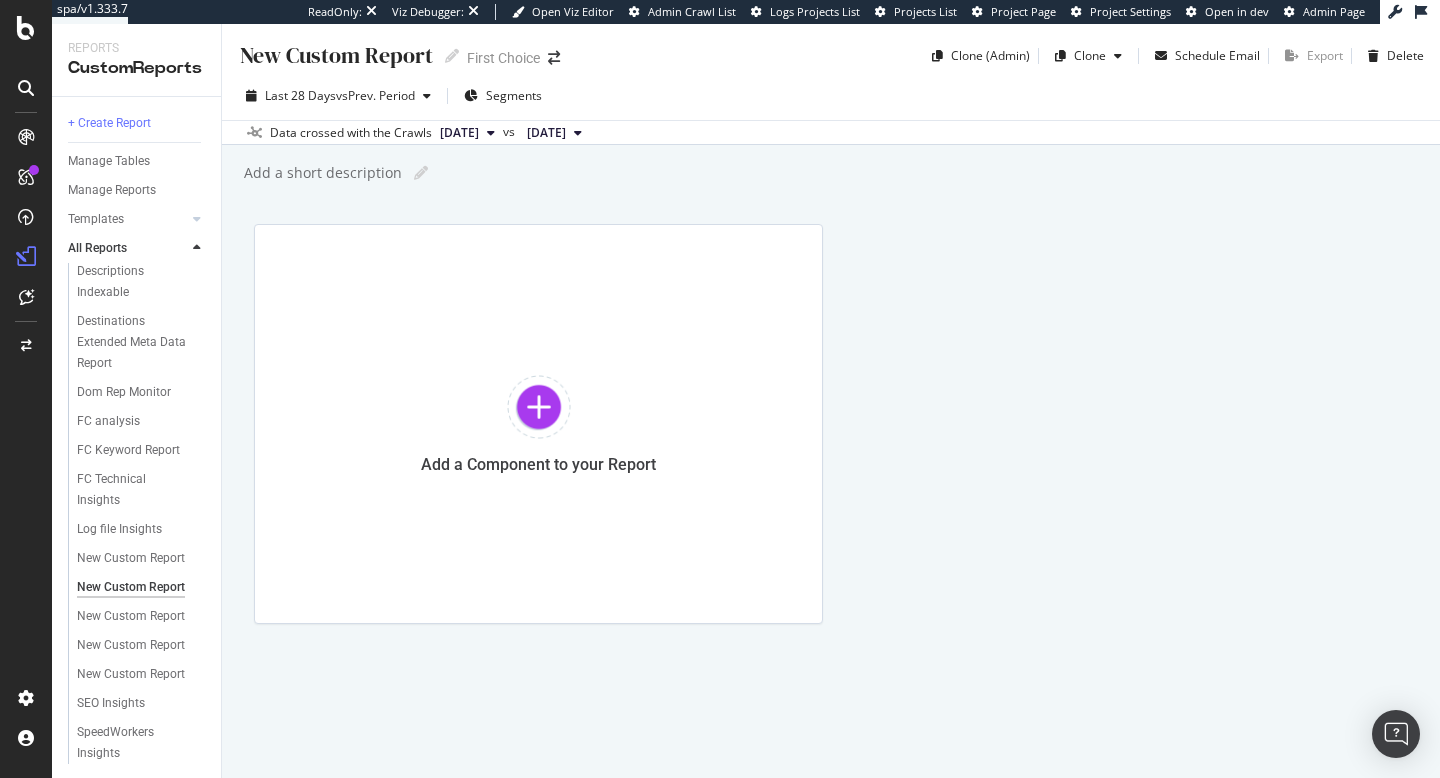 scroll, scrollTop: 86, scrollLeft: 0, axis: vertical 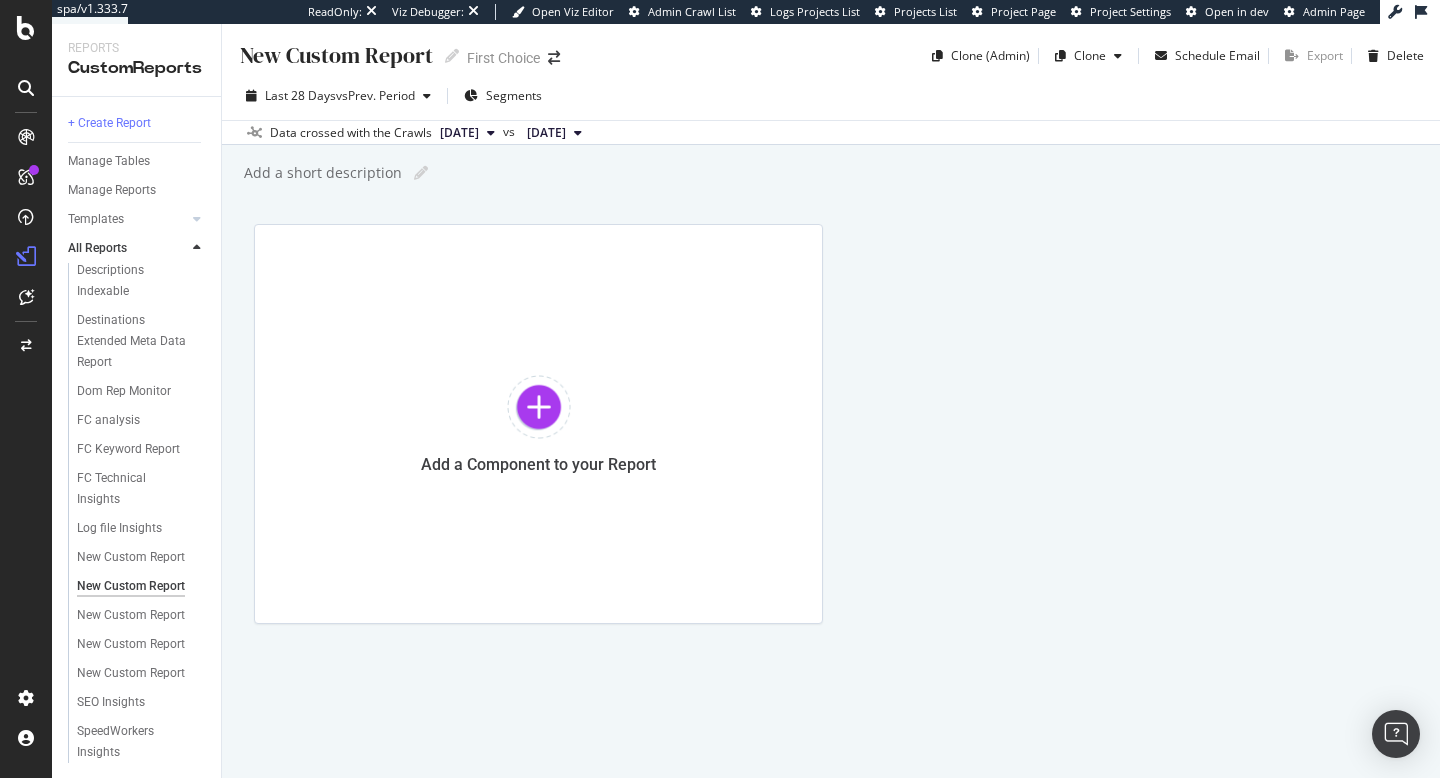 click on "New Custom Report" at bounding box center [131, 673] 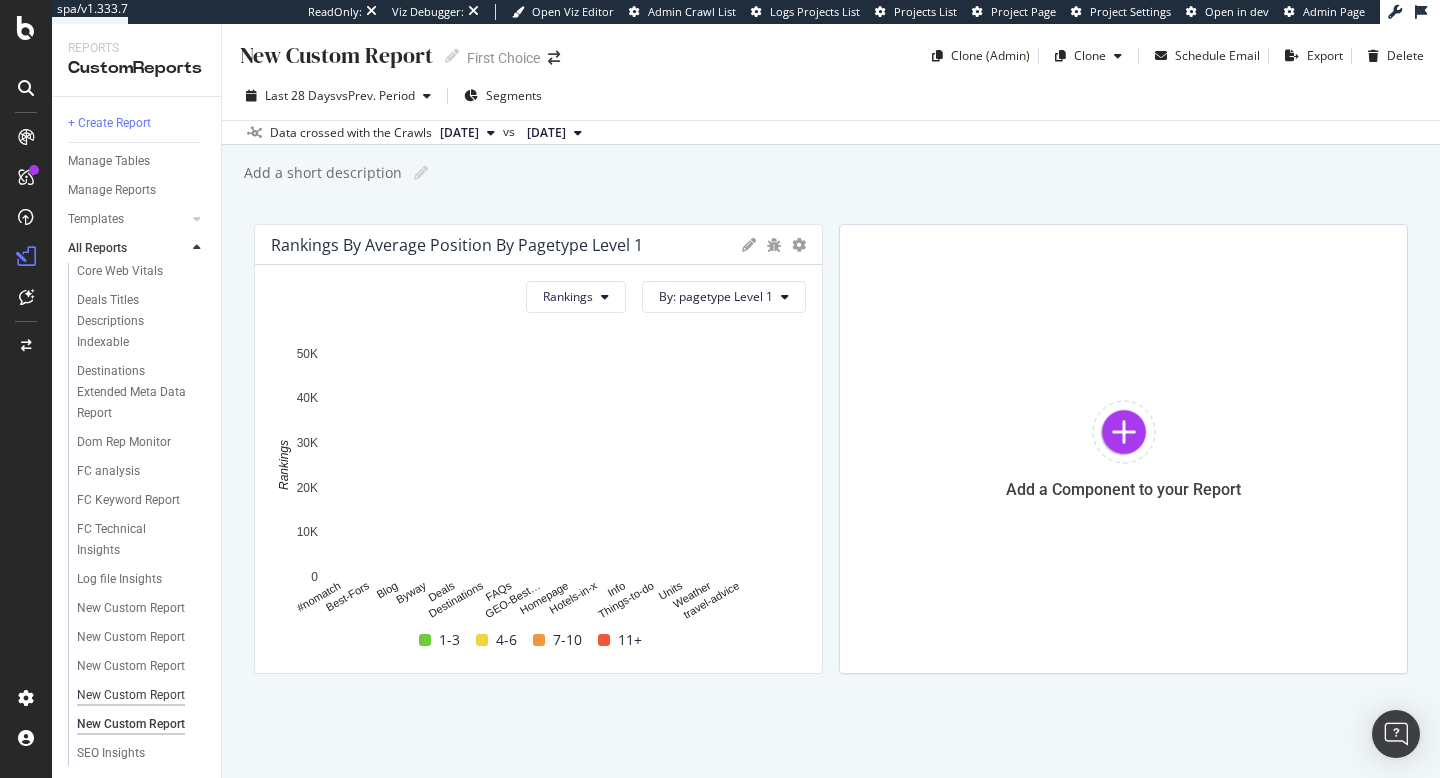 scroll, scrollTop: 46, scrollLeft: 0, axis: vertical 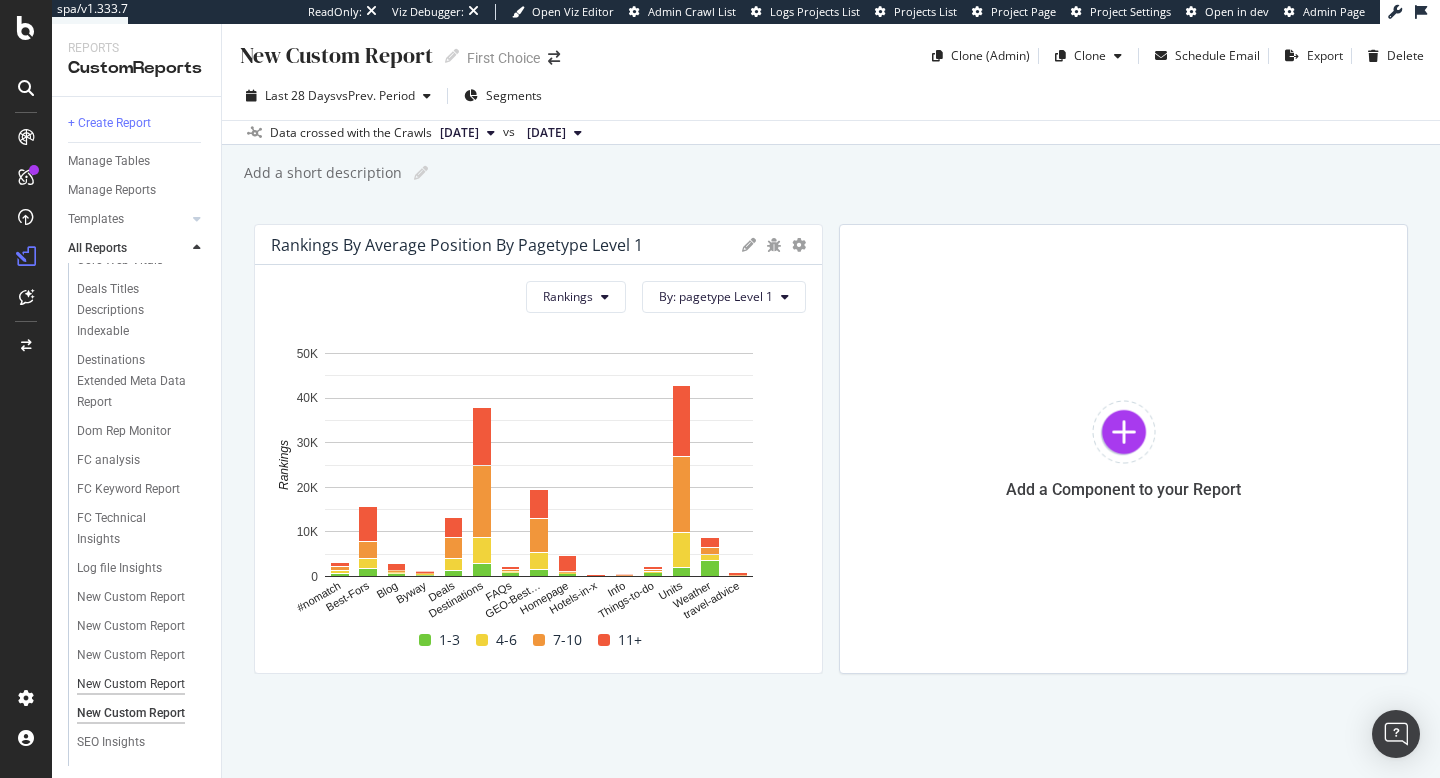 click on "New Custom Report" at bounding box center [131, 684] 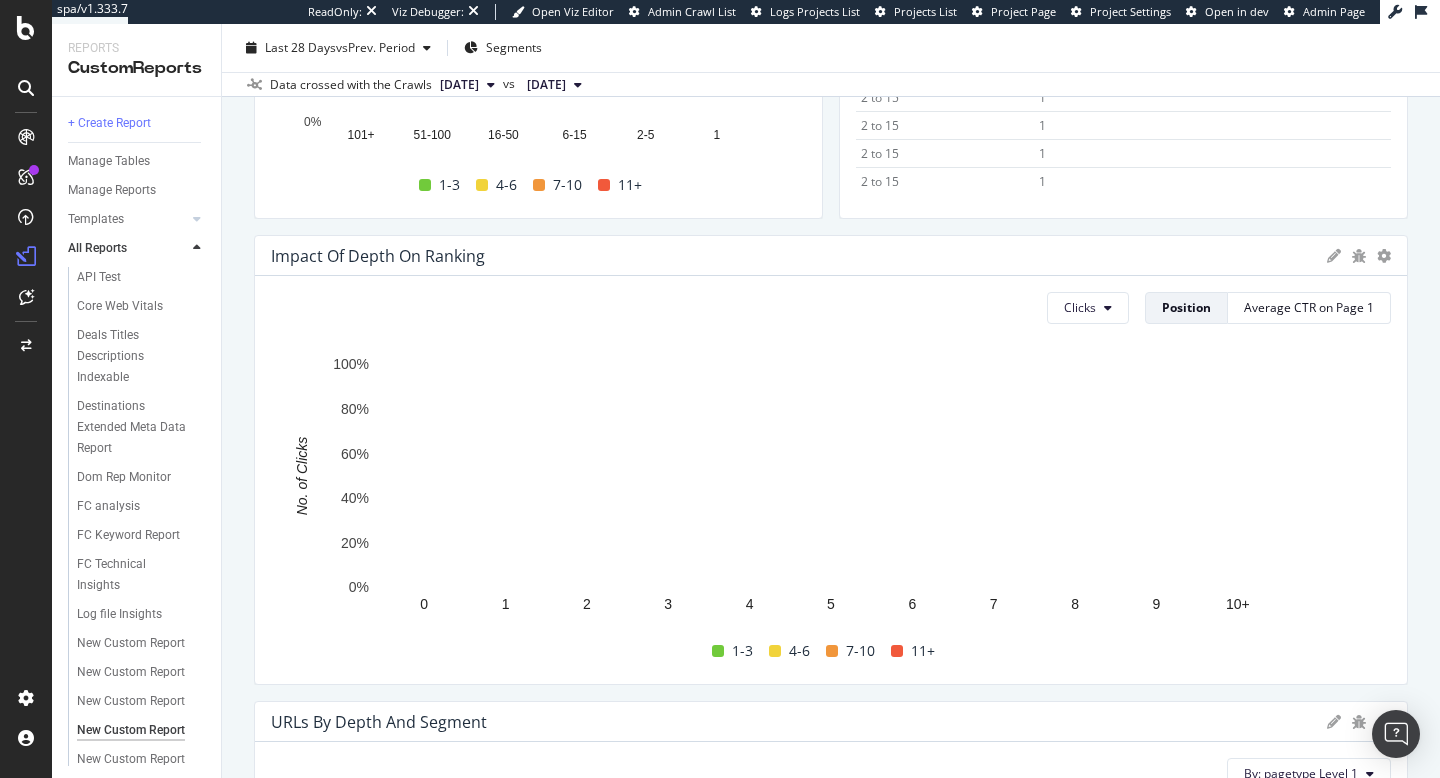 scroll, scrollTop: 0, scrollLeft: 0, axis: both 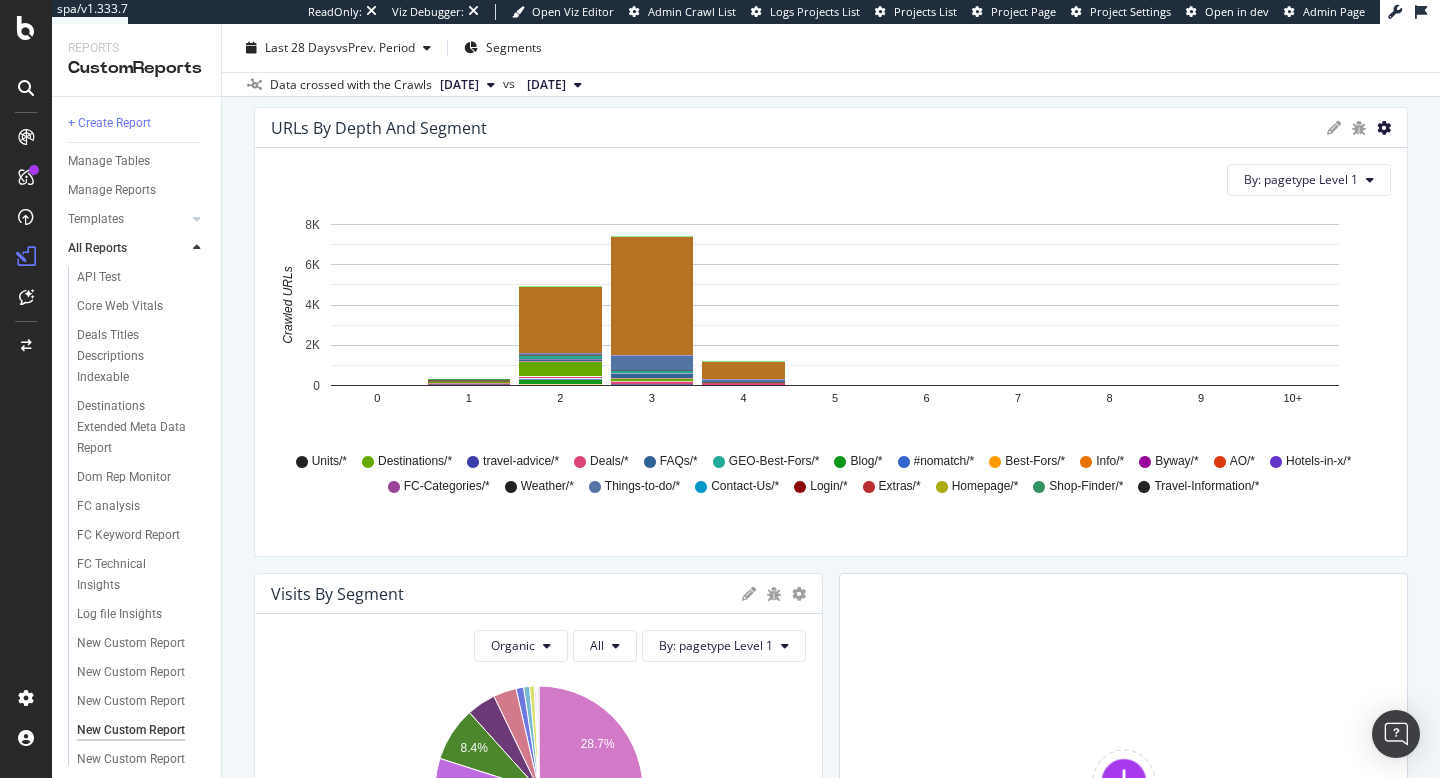 click at bounding box center (1384, 128) 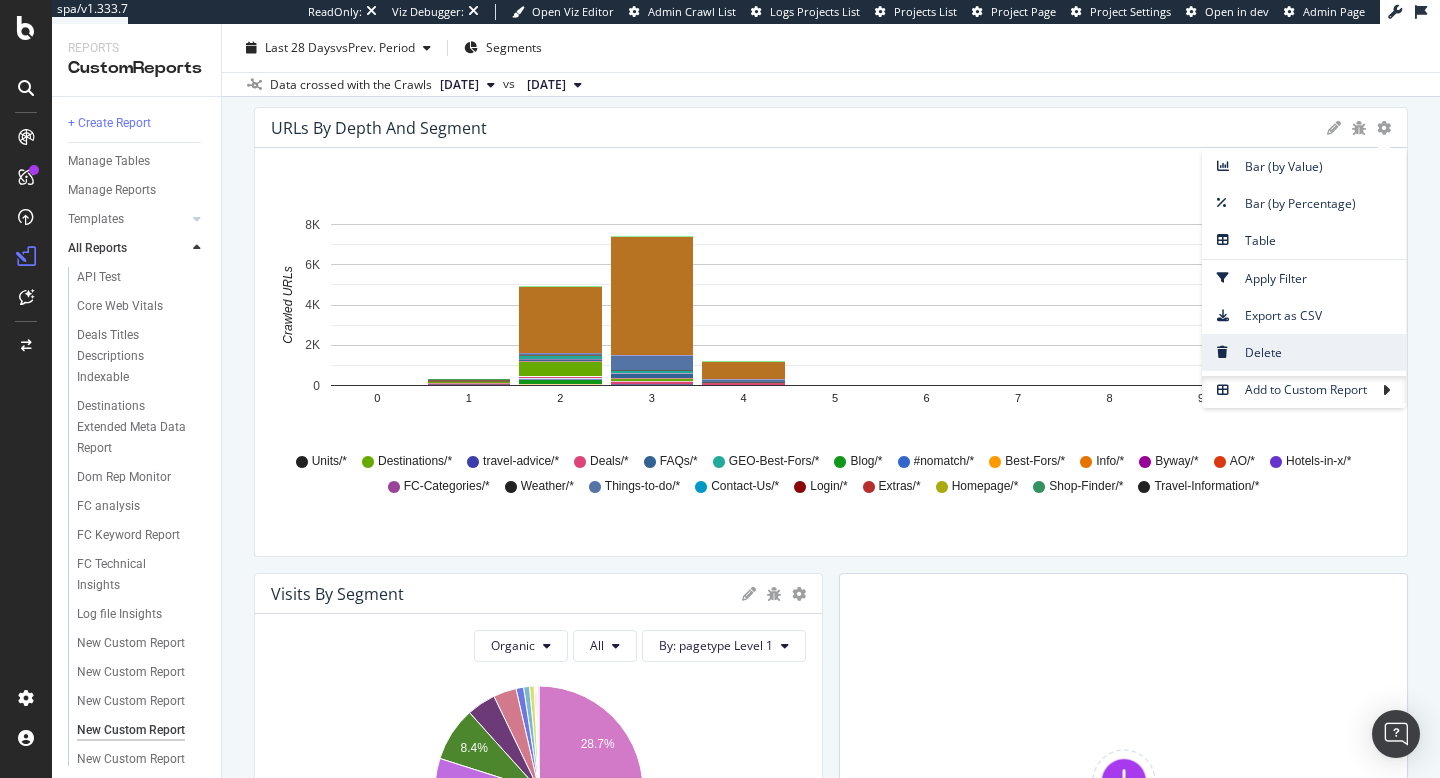 click on "Delete" at bounding box center [1304, 352] 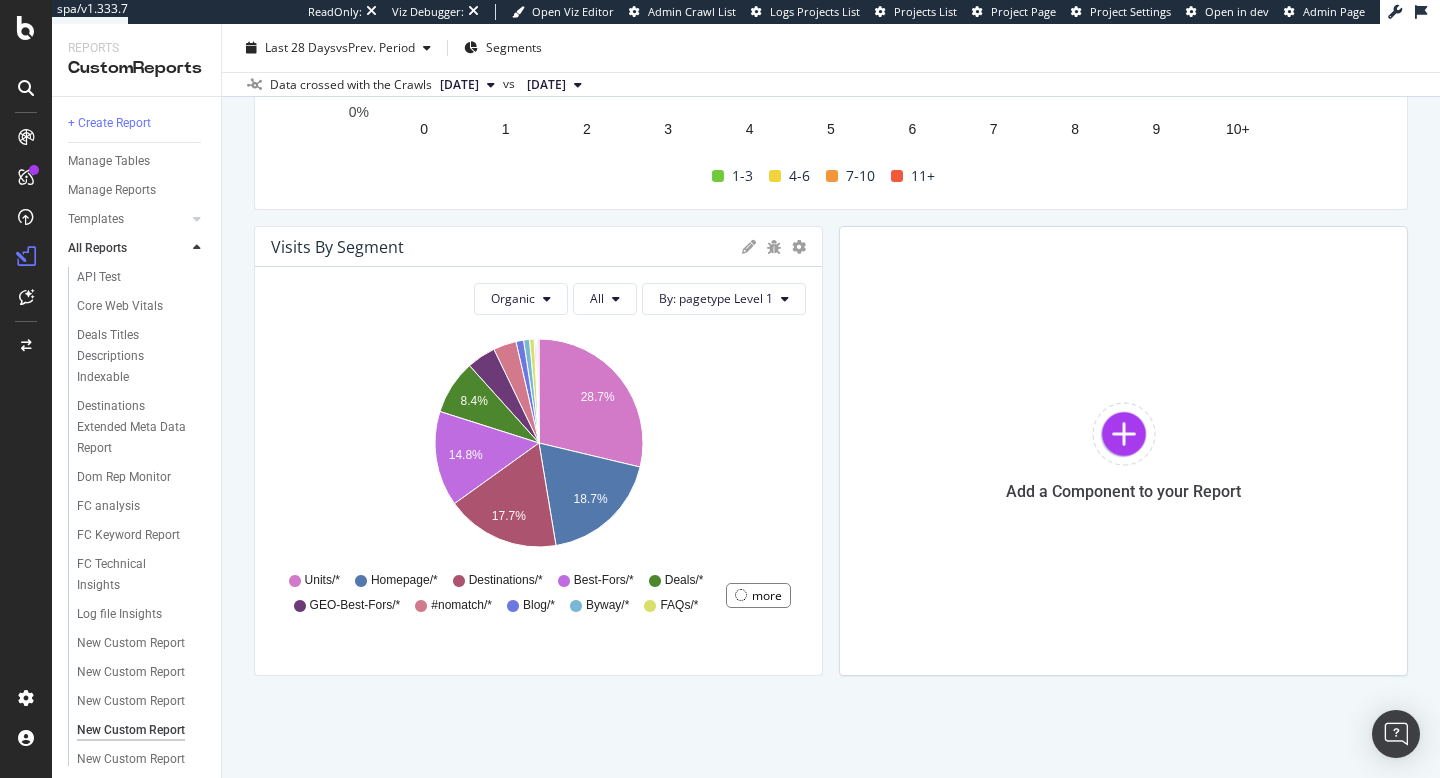 scroll, scrollTop: 930, scrollLeft: 0, axis: vertical 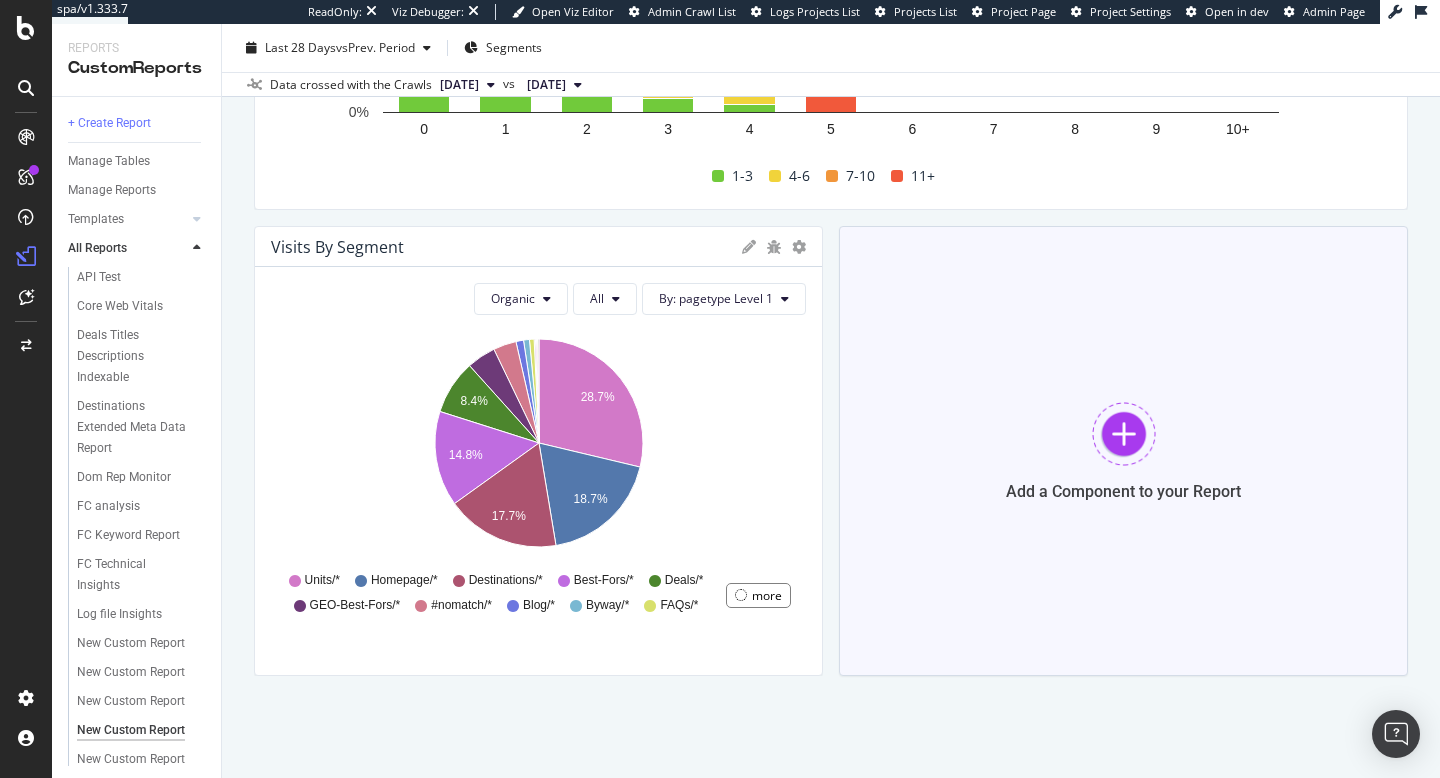 click at bounding box center [1124, 434] 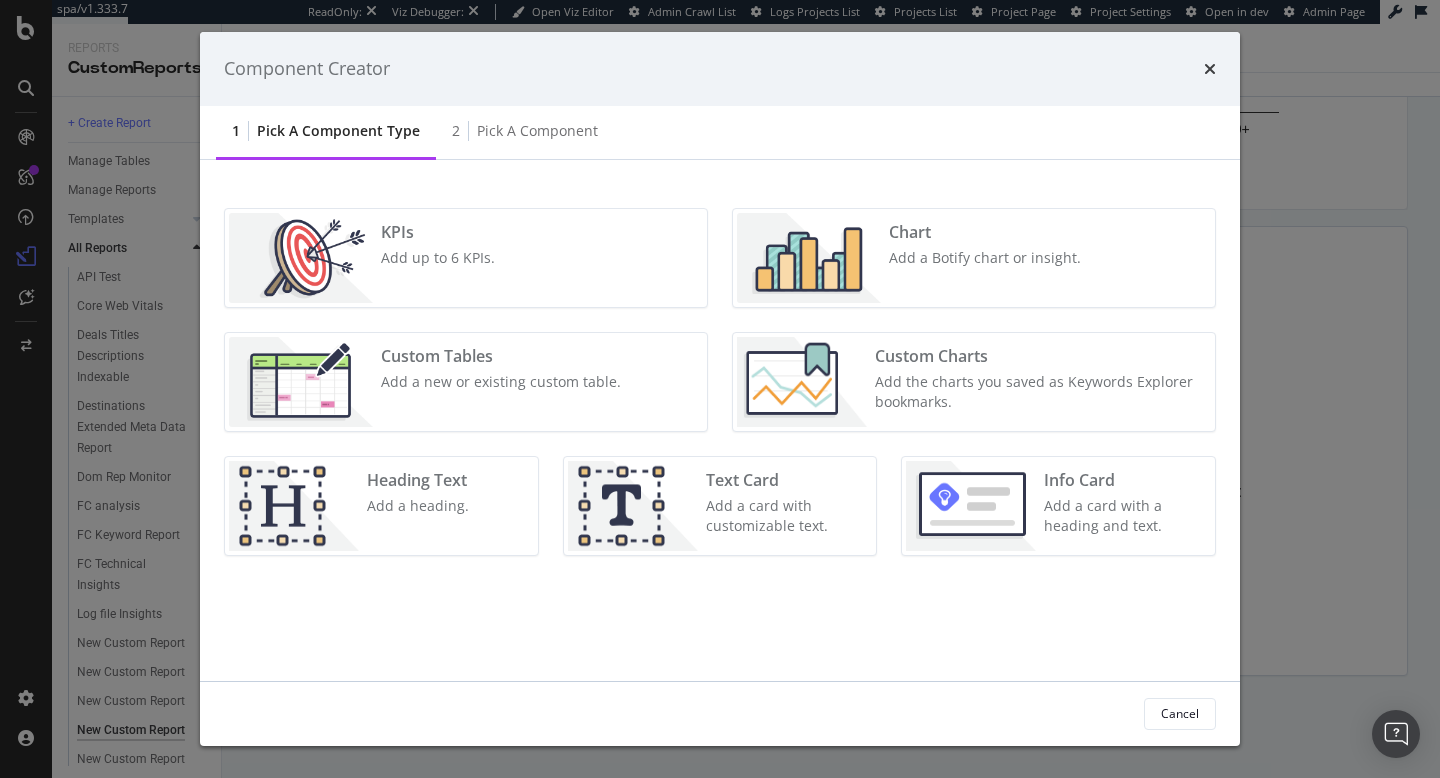 click on "Chart Add a Botify chart or insight." at bounding box center [985, 258] 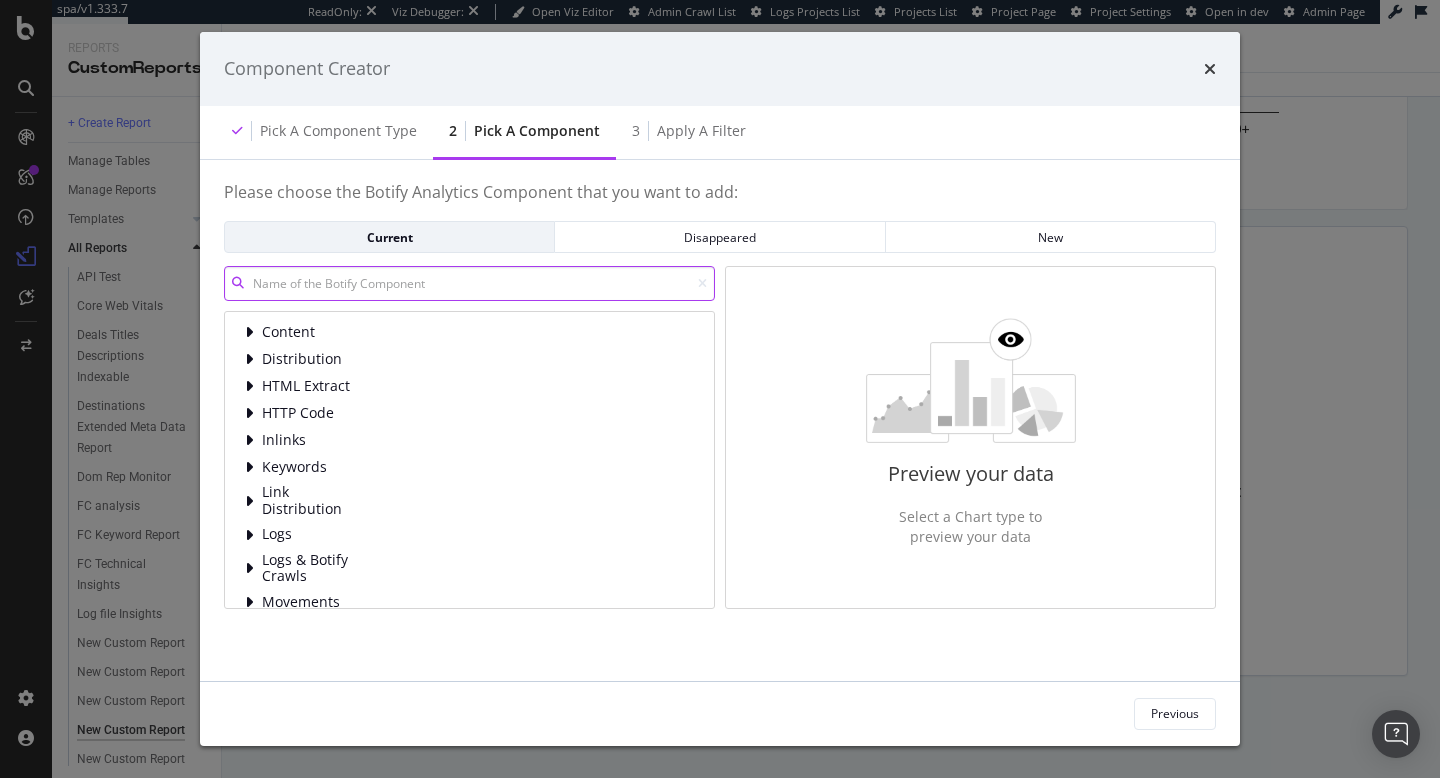 click at bounding box center [469, 283] 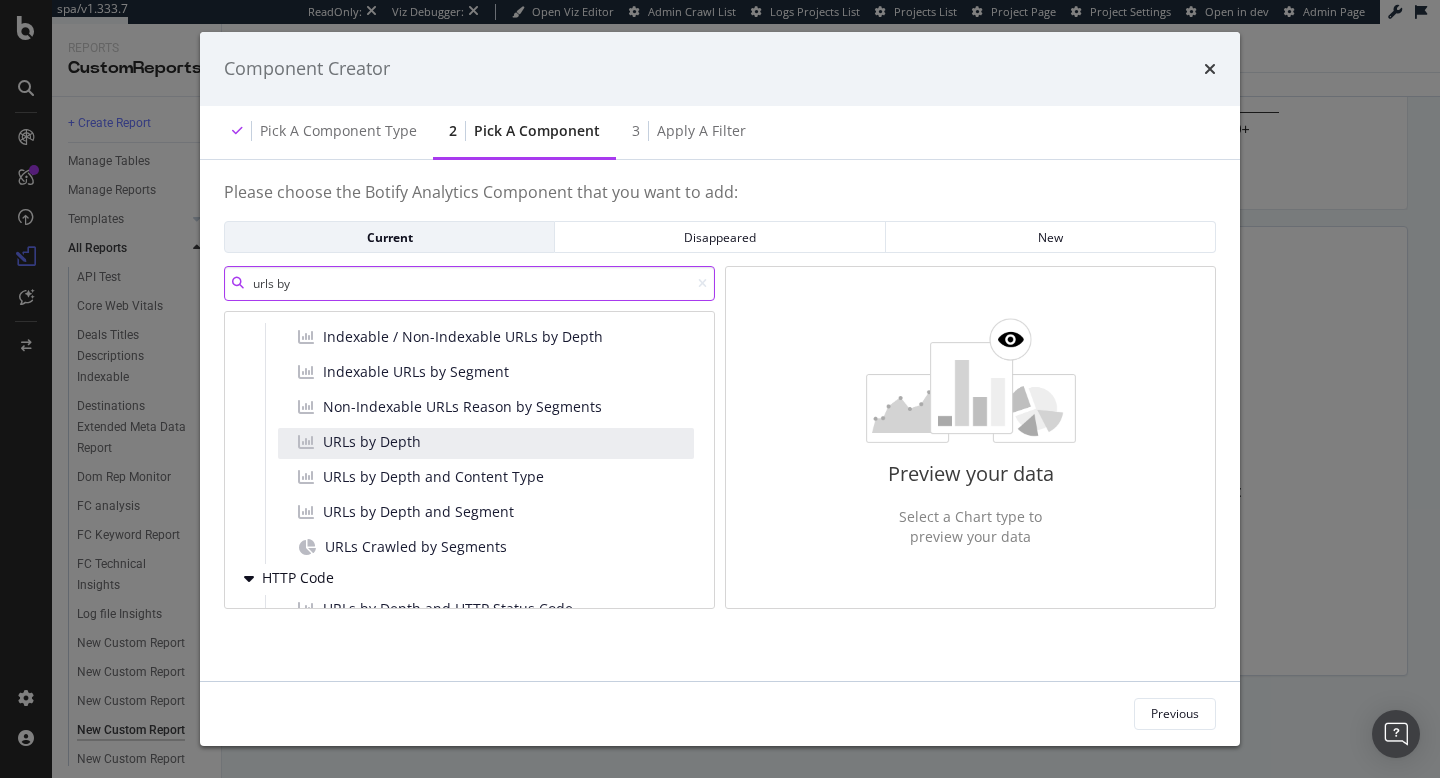 scroll, scrollTop: 111, scrollLeft: 0, axis: vertical 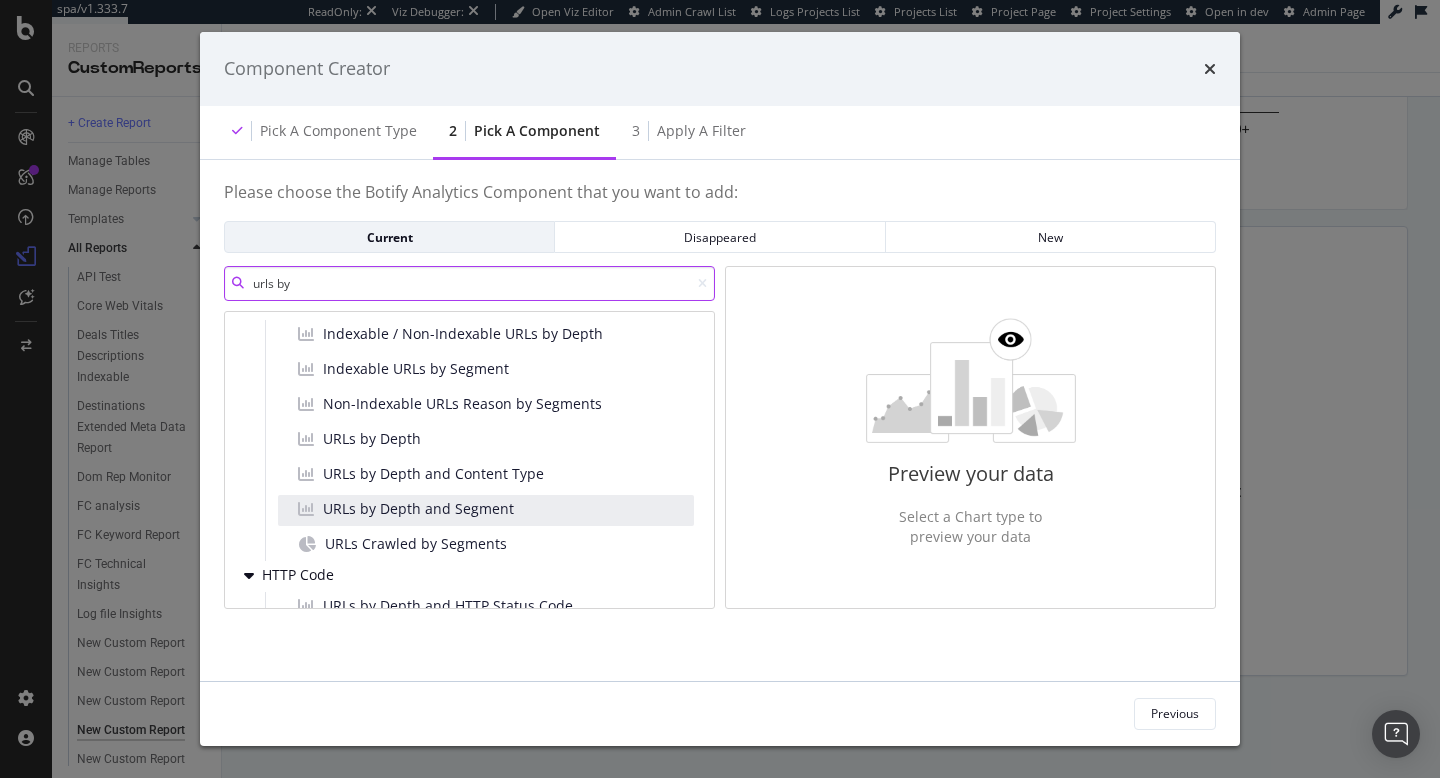 type on "urls by" 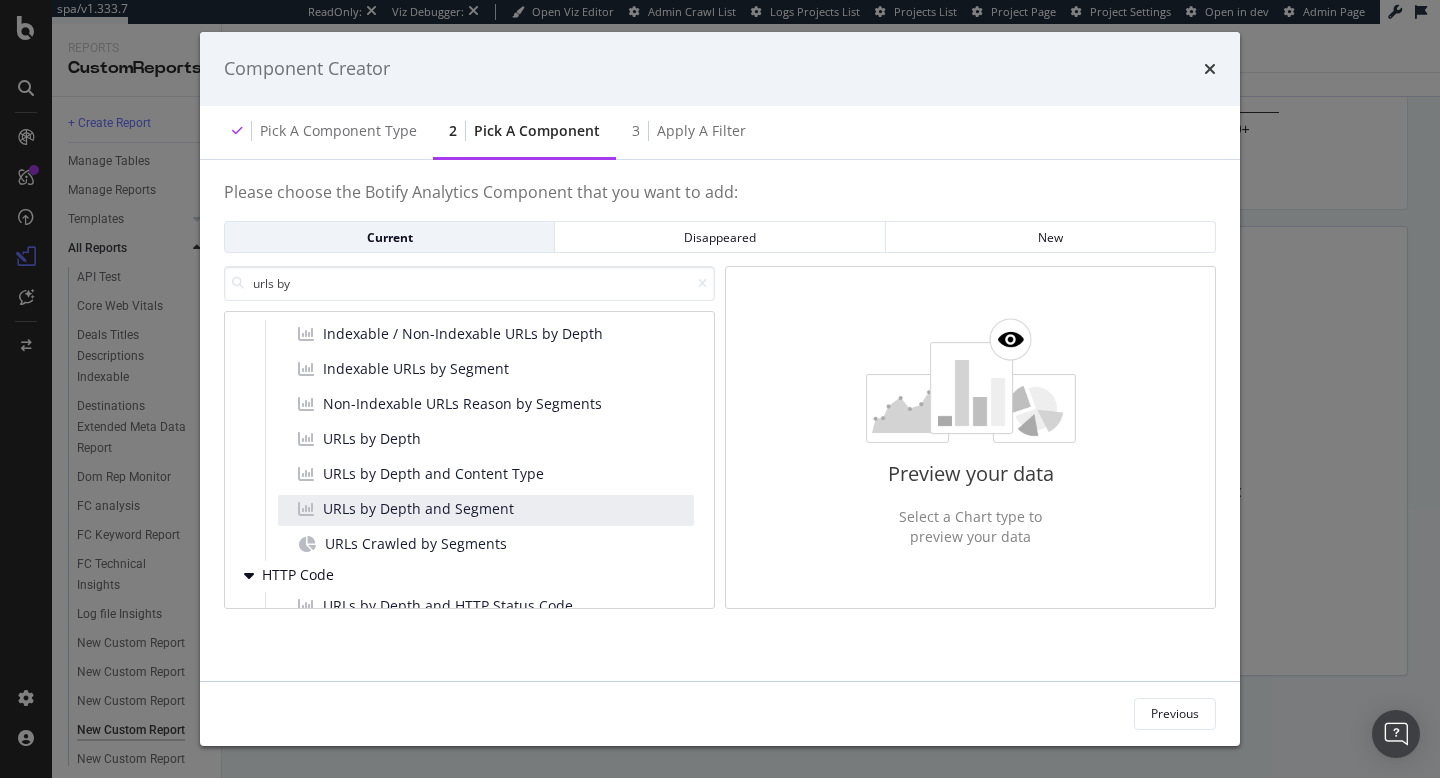 click on "URLs by Depth and Segment" at bounding box center [486, 510] 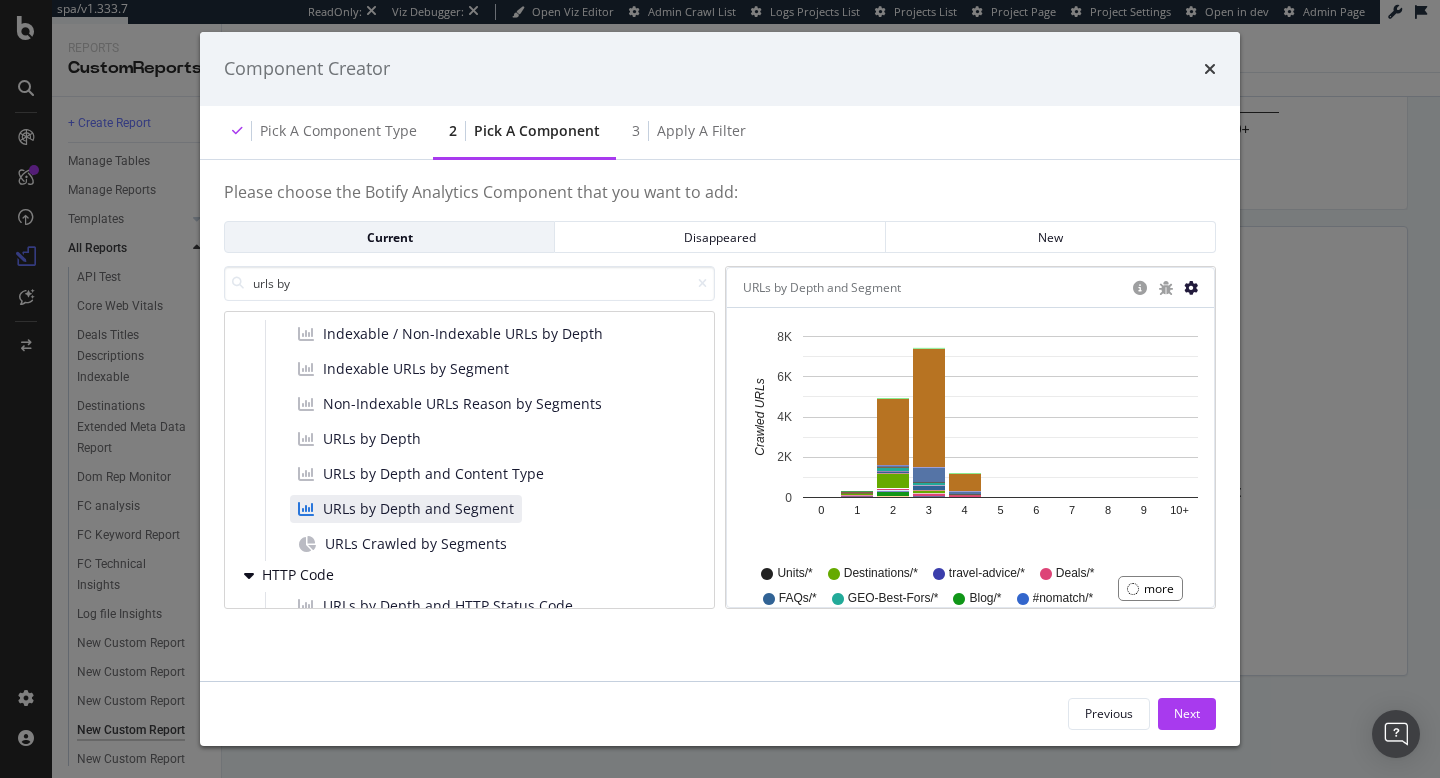 click at bounding box center [1191, 288] 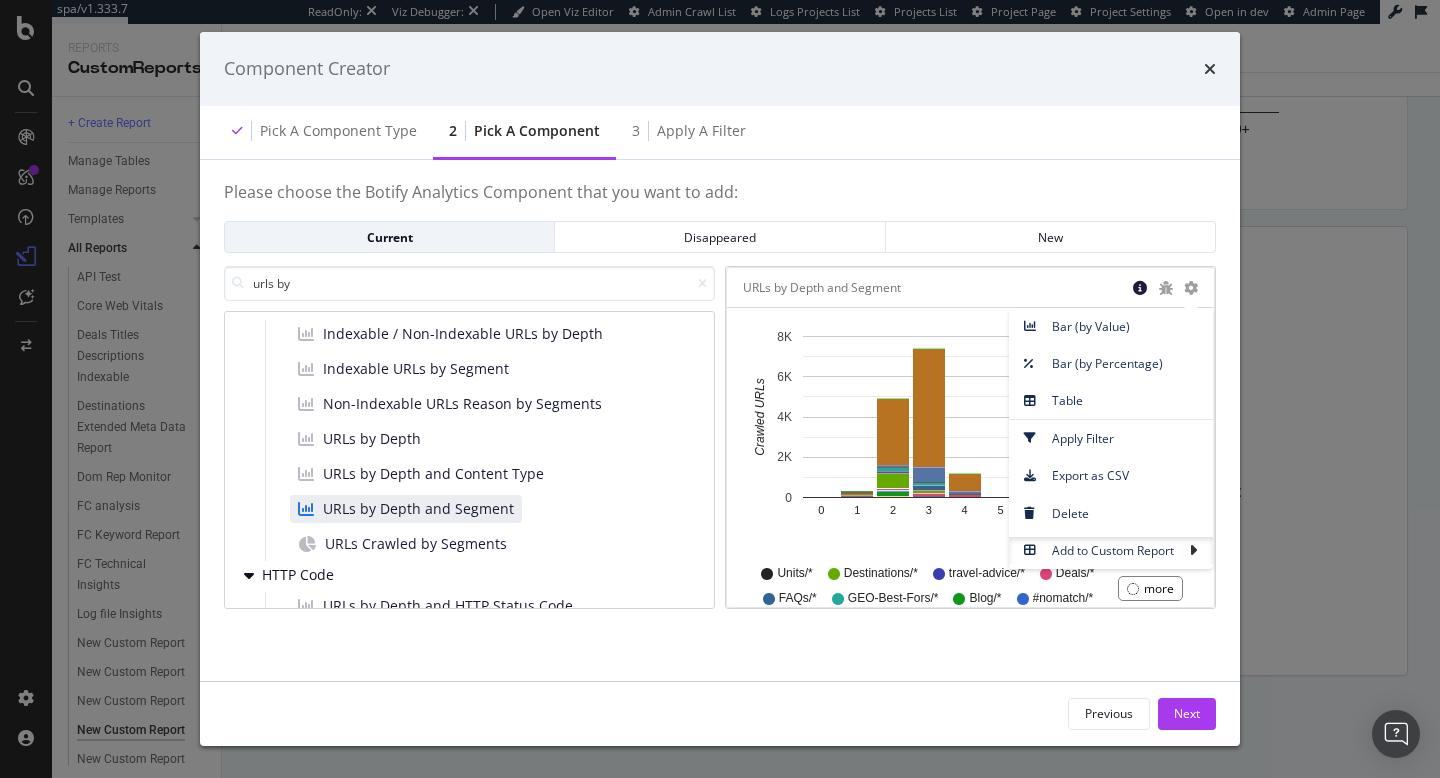 click at bounding box center [1140, 288] 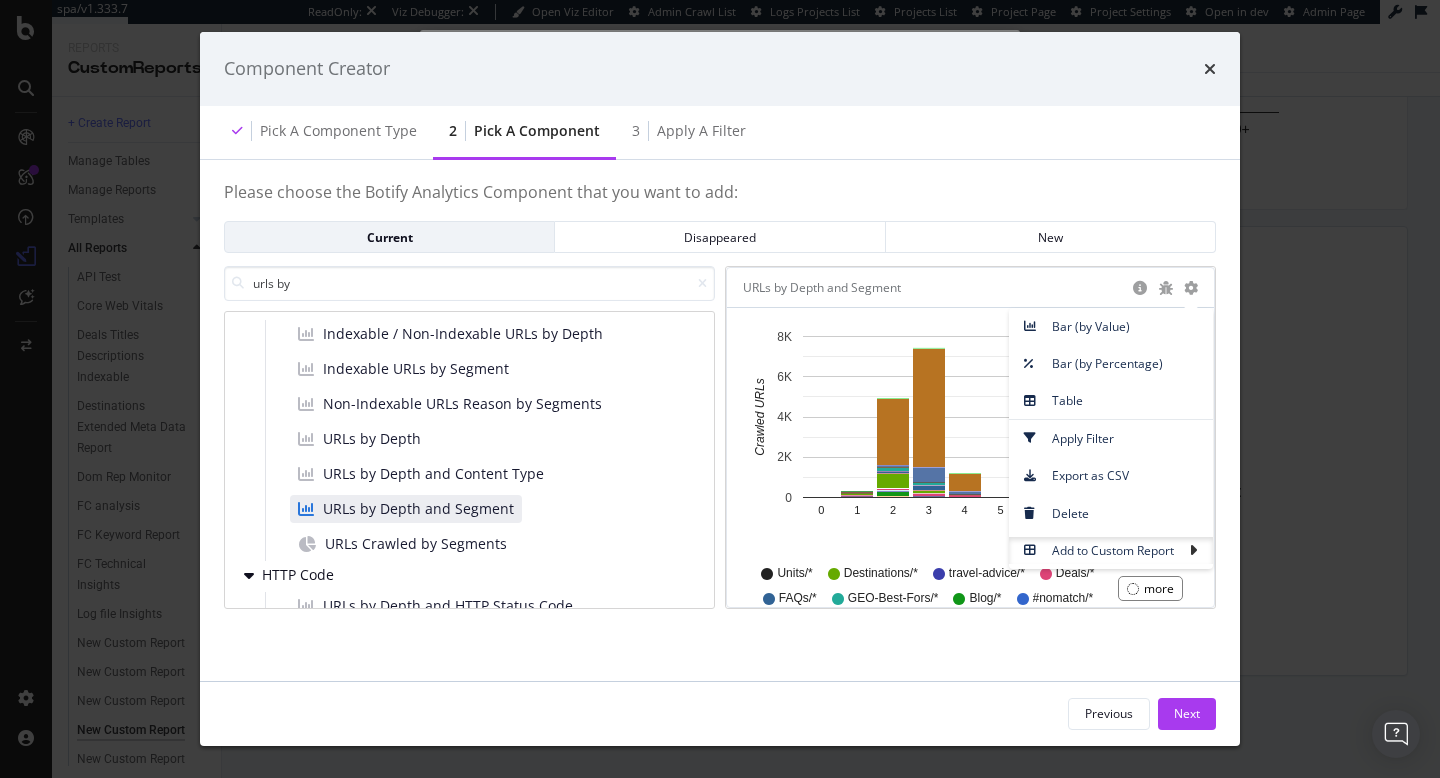 click on "Please choose the Botify Analytics Component that you want to add: Current Disappeared New urls by Content HTML Tags Performance for Indexable URLs by Segment Distribution Indexable / Non-Indexable URLs by Depth Indexable URLs by Segment Non-Indexable URLs Reason by Segments URLs by Depth URLs by Depth and Content Type URLs by Depth and Segment URLs Crawled by Segments HTTP Code URLs by Depth and HTTP Status Code URLs by Segment and HTTP Status Code Keywords Structure GSC Active Urls By Structural Indicators Logs Bot Behavior Unique URLs Crawled By Bot Unique URLs Crawled By Search Engine Unique URLs Crawled From Bot By Segment New URLs New URLs Crawled from Search Engine by Segment Visits Active URLs From Search Engine By Device Active URLs From Search Engine By Segment Logs & Botify Crawls Active / Not Active URLs by Segments Active URLs on Search Engine By Depth HTTP Codes Distribution For URLs Crawled by Bot and Botify HTTP Codes Distribution For URLs Crawled By google And Botify By pagetype Visits Table" at bounding box center (720, 396) 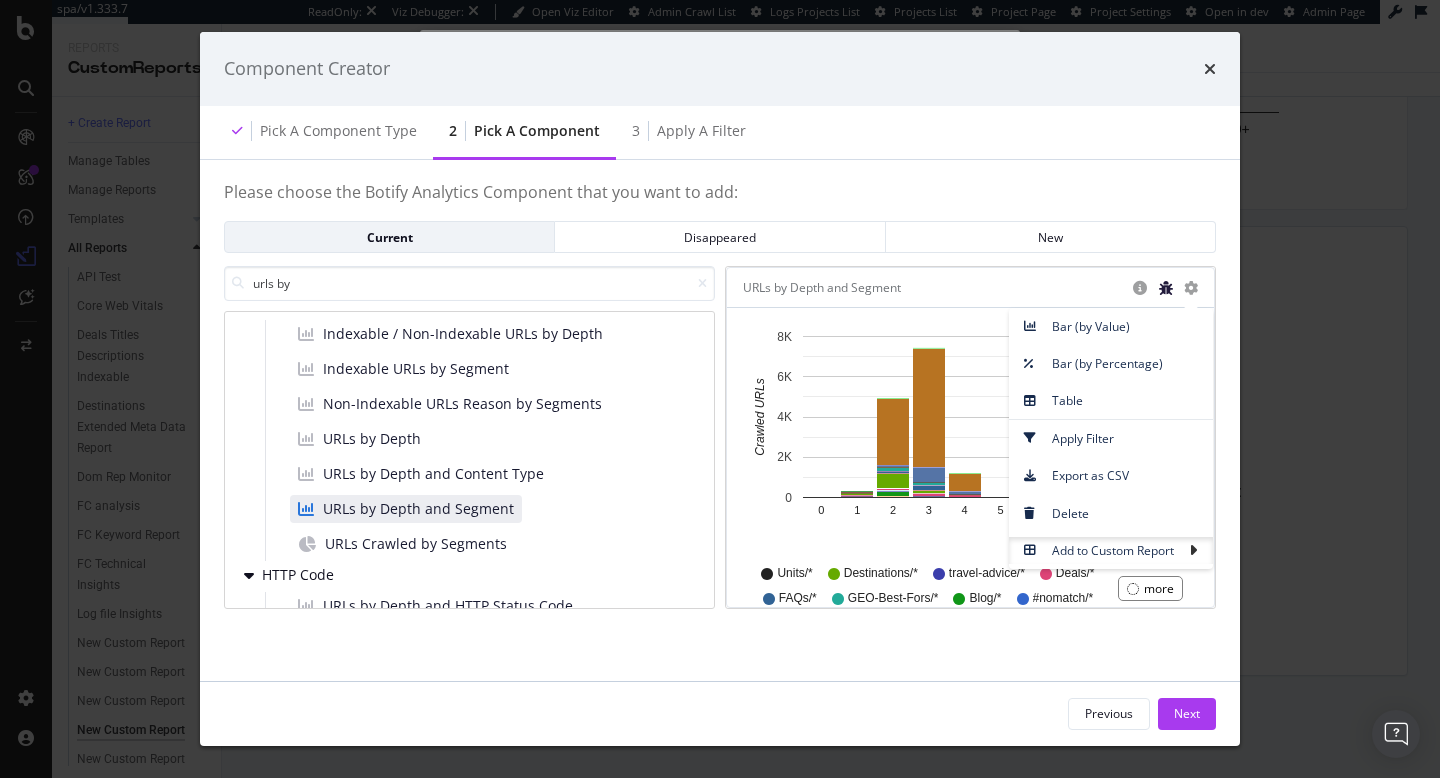 click at bounding box center (1166, 288) 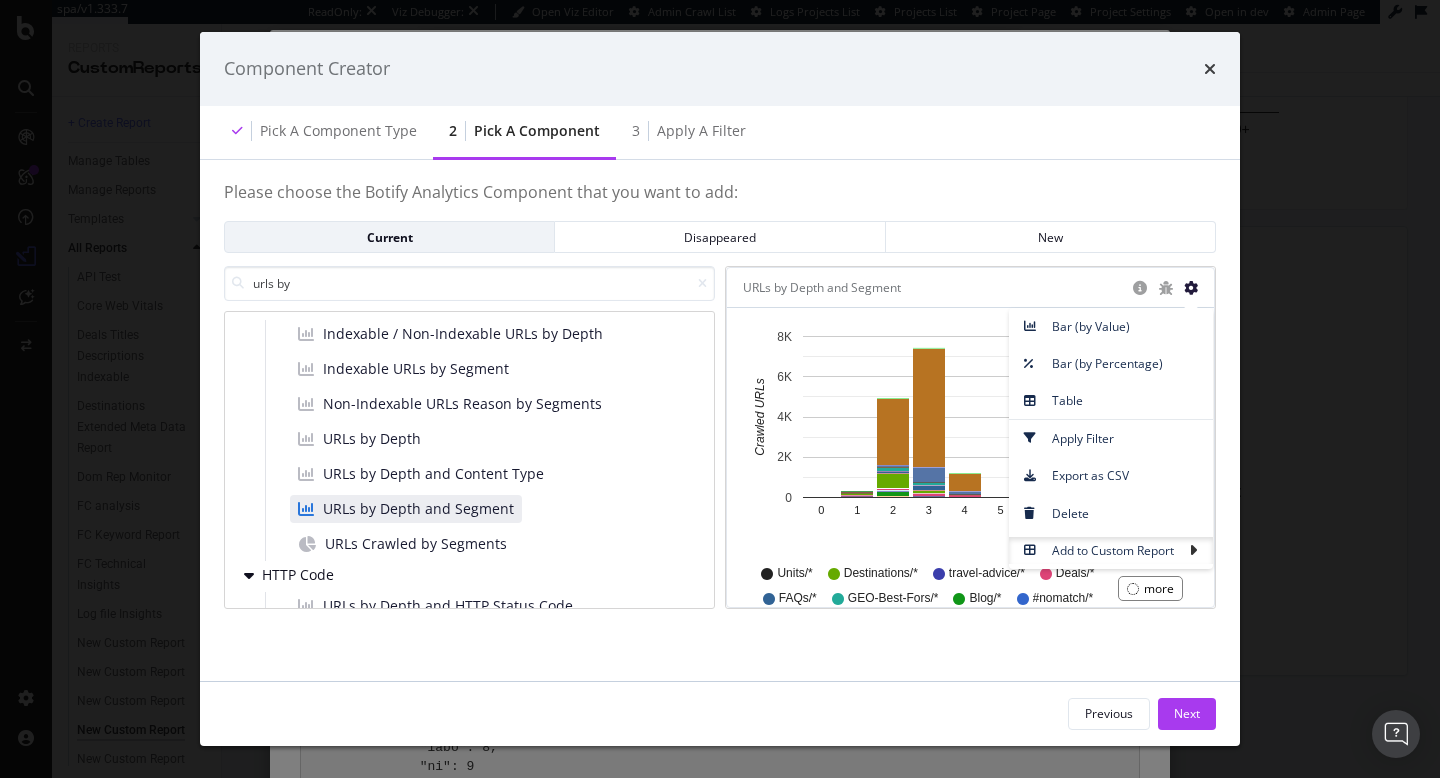 click at bounding box center [1191, 288] 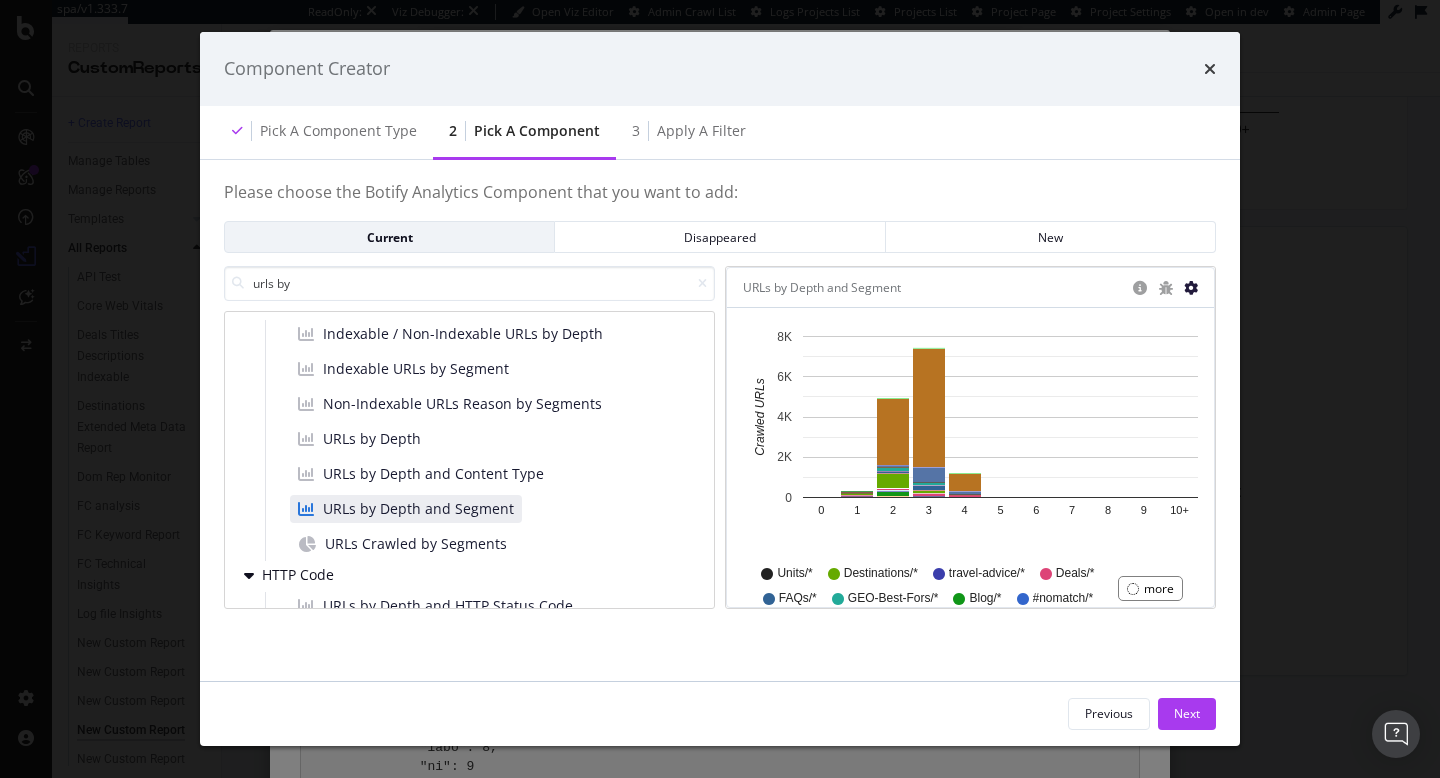 click at bounding box center (1191, 288) 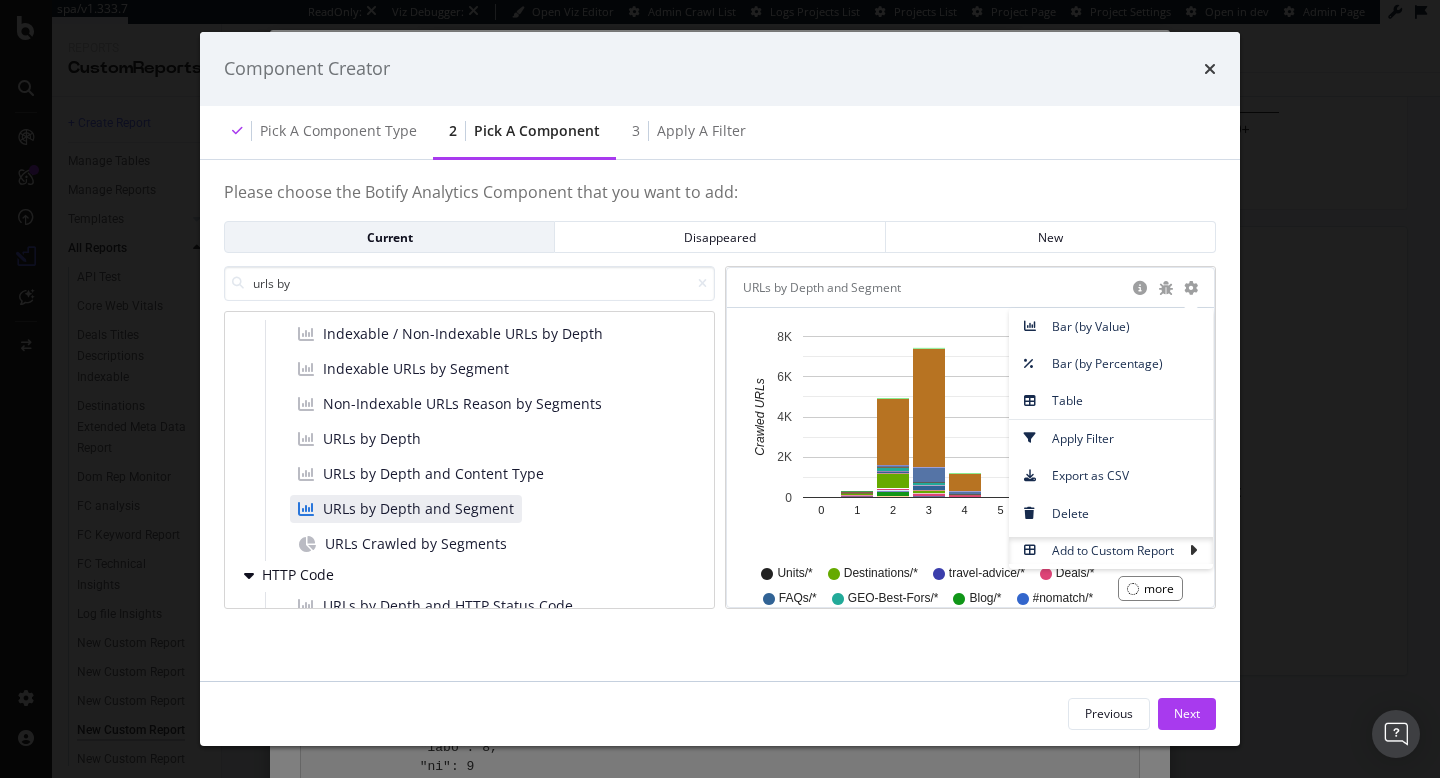click on "Component Creator" at bounding box center [720, 69] 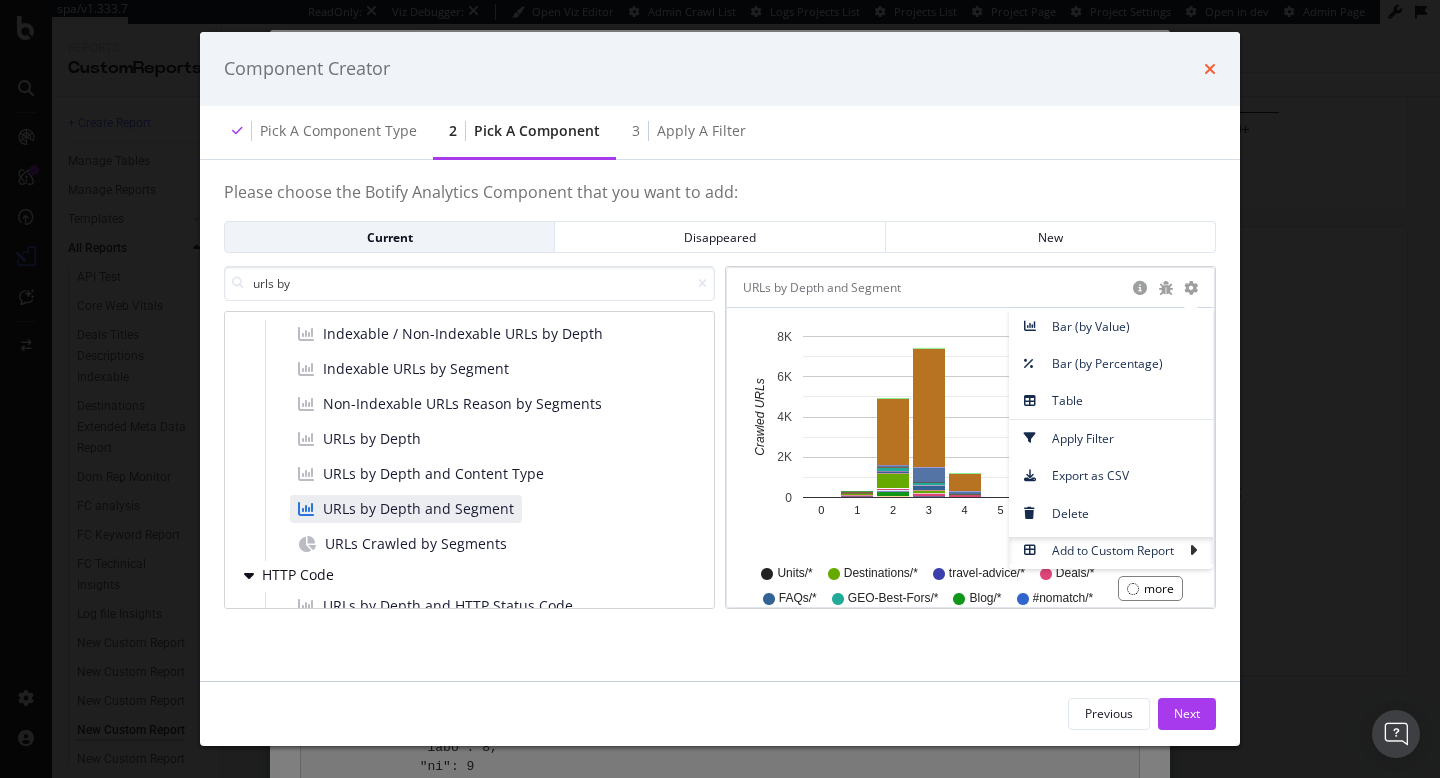 click at bounding box center (1210, 69) 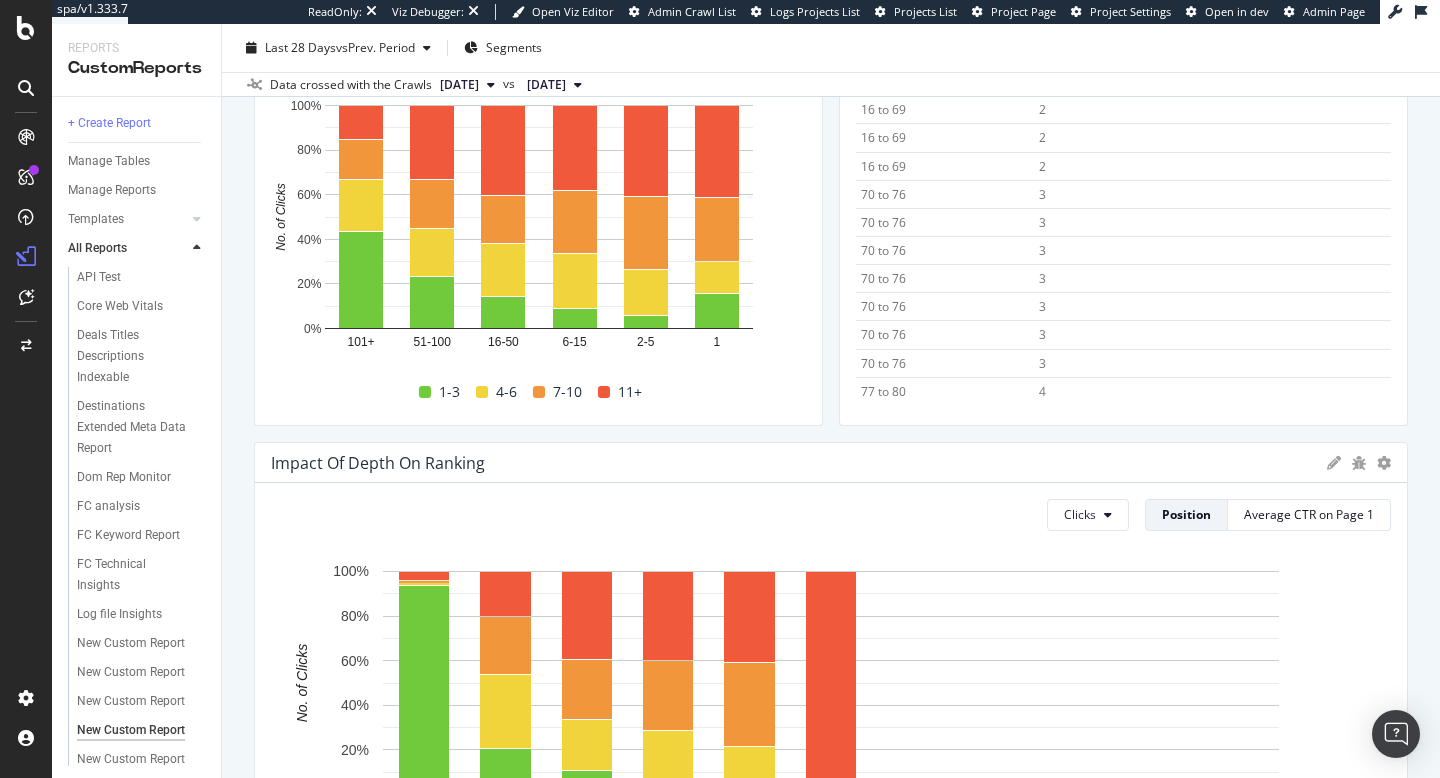 scroll, scrollTop: 0, scrollLeft: 0, axis: both 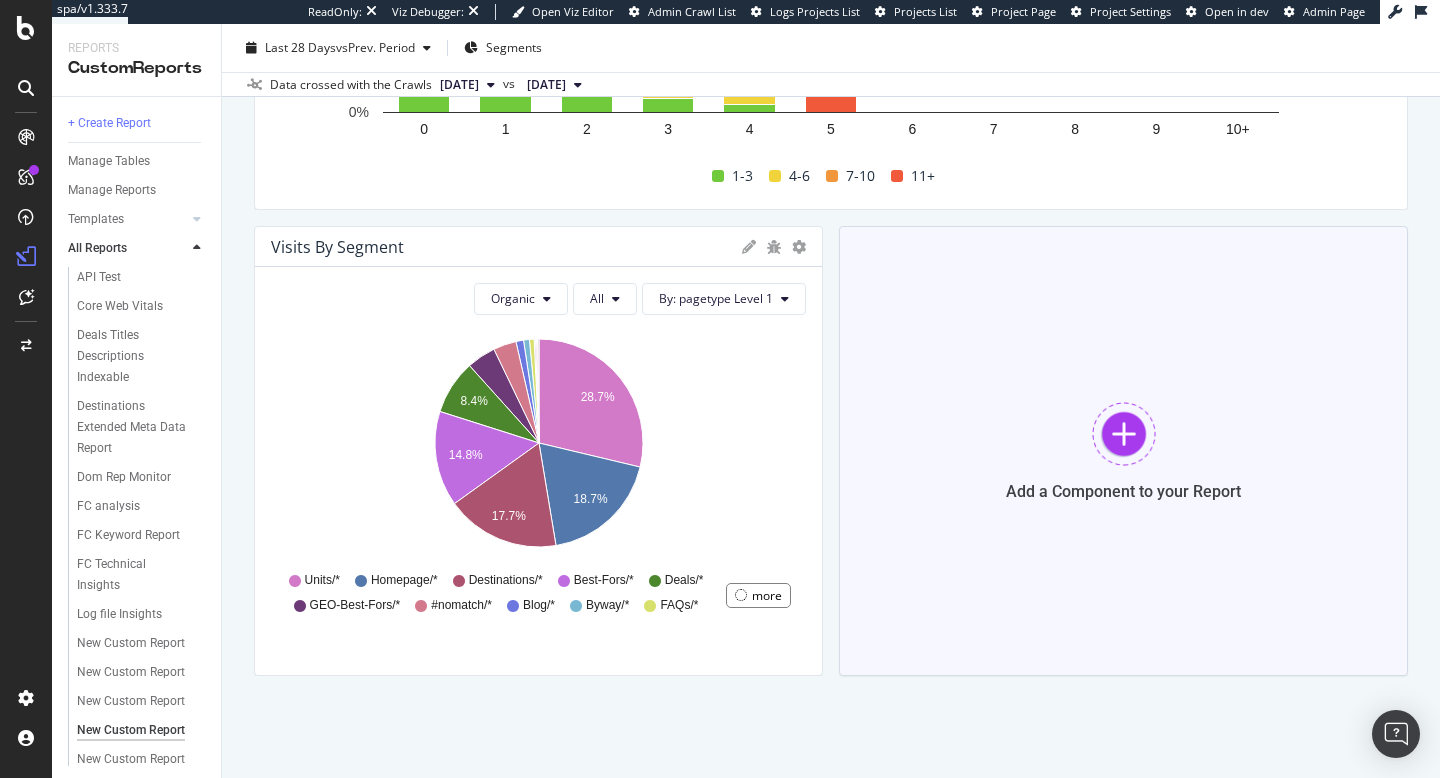 click at bounding box center [1124, 434] 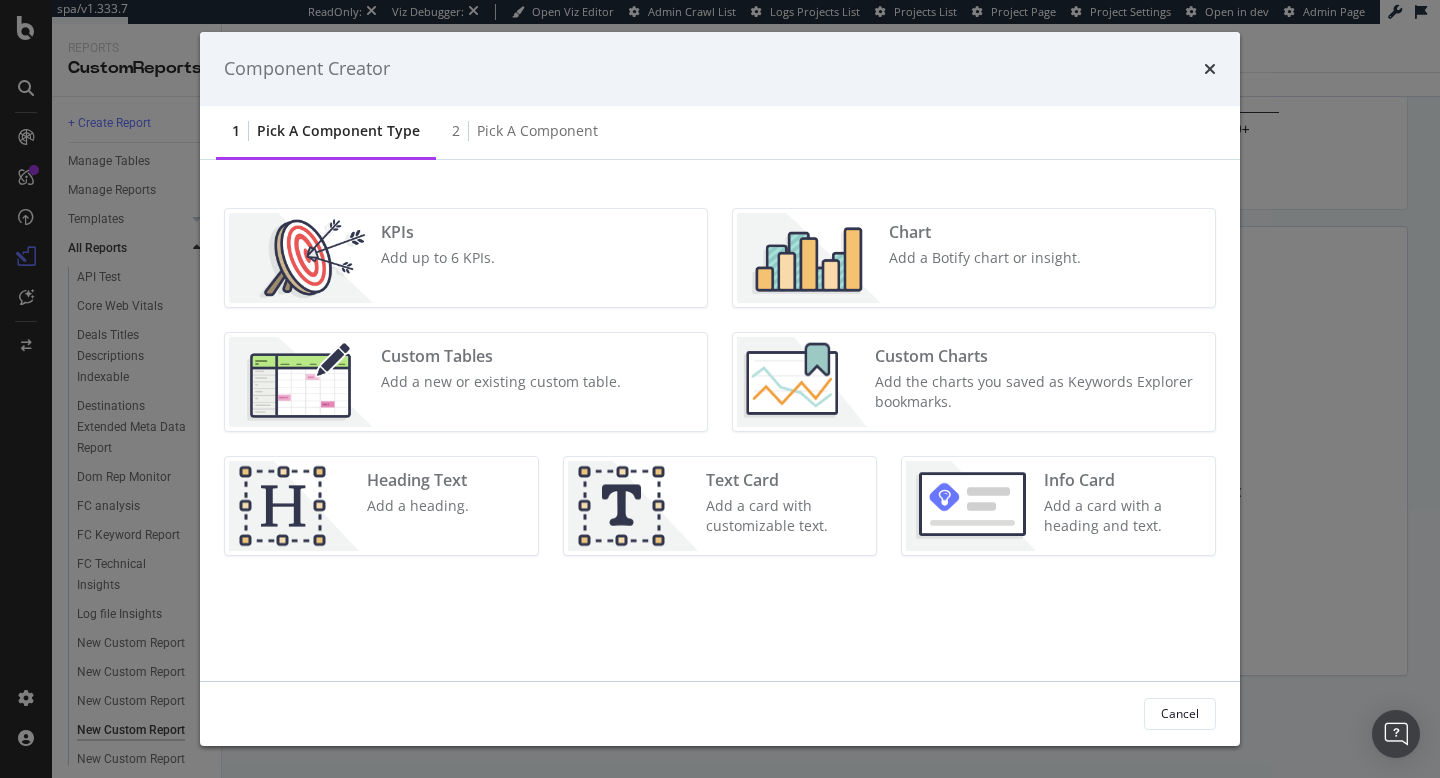 click on "Add the charts you saved as Keywords Explorer bookmarks." at bounding box center (1039, 392) 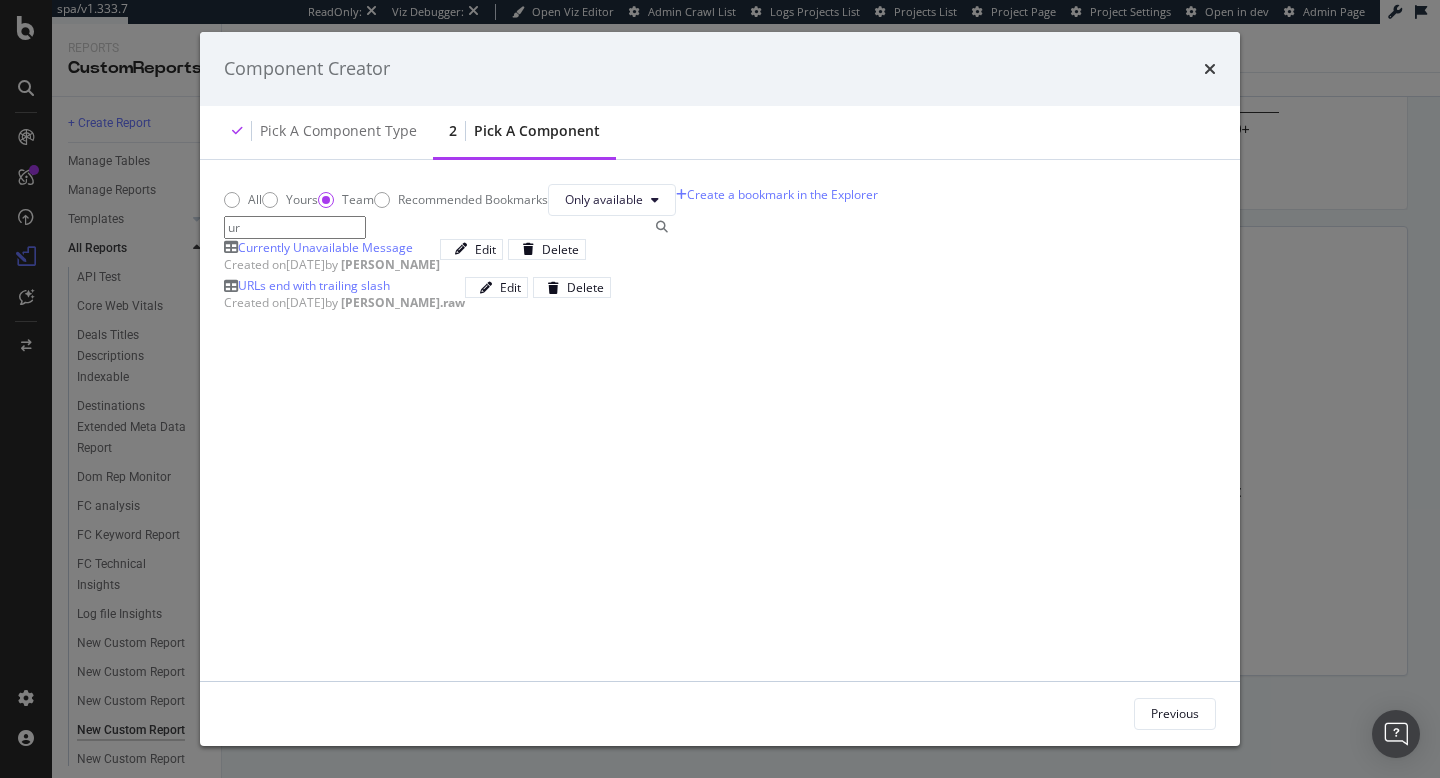 type on "u" 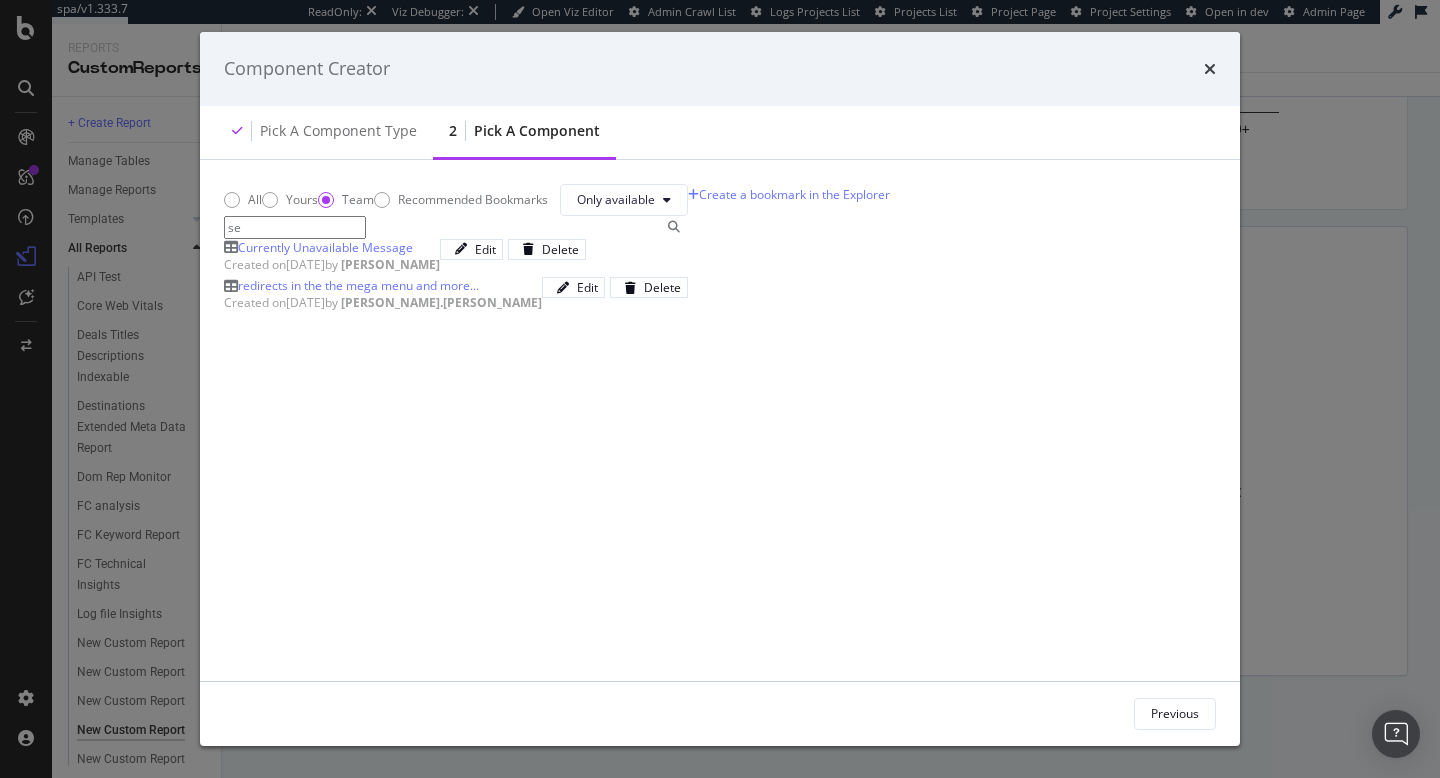 type on "s" 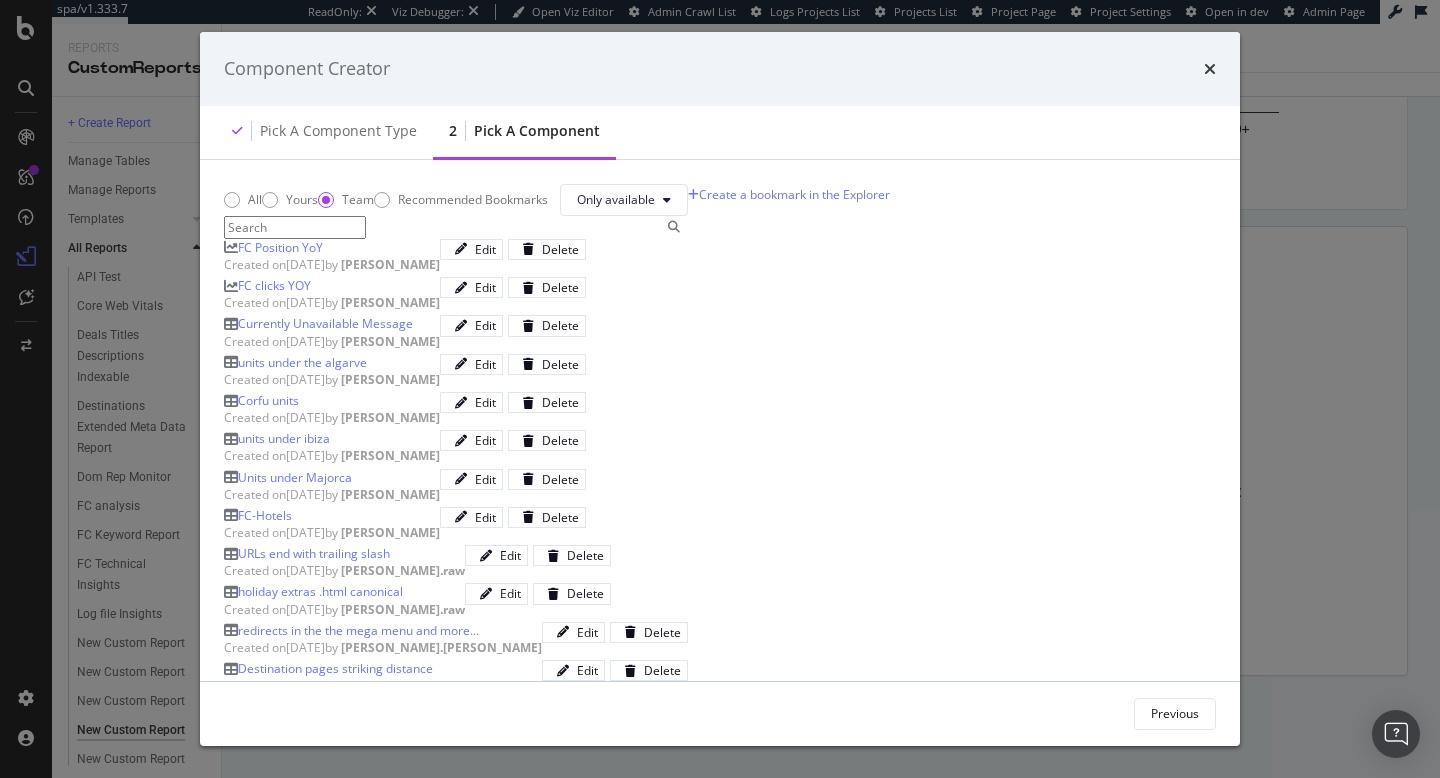 scroll, scrollTop: 0, scrollLeft: 0, axis: both 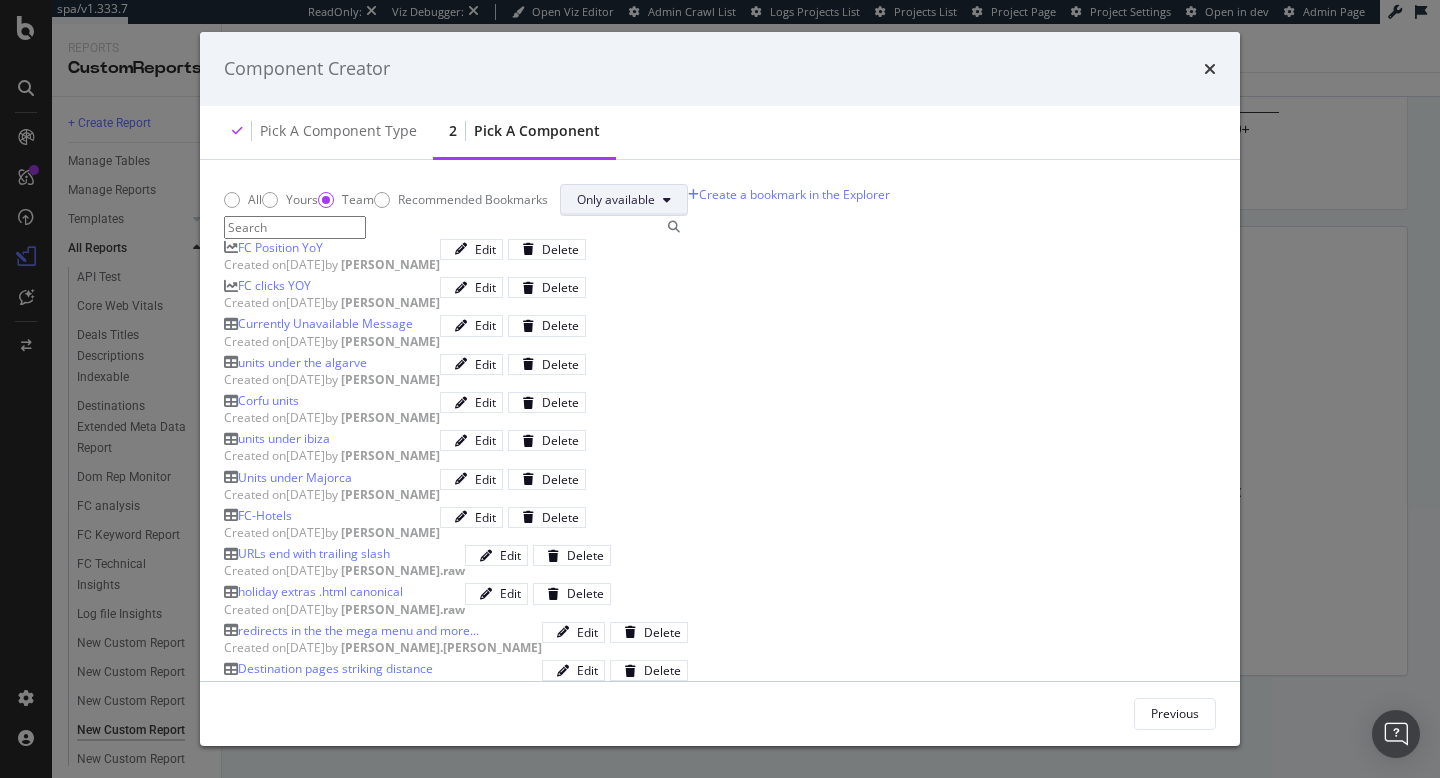 click on "Only available" at bounding box center [616, 199] 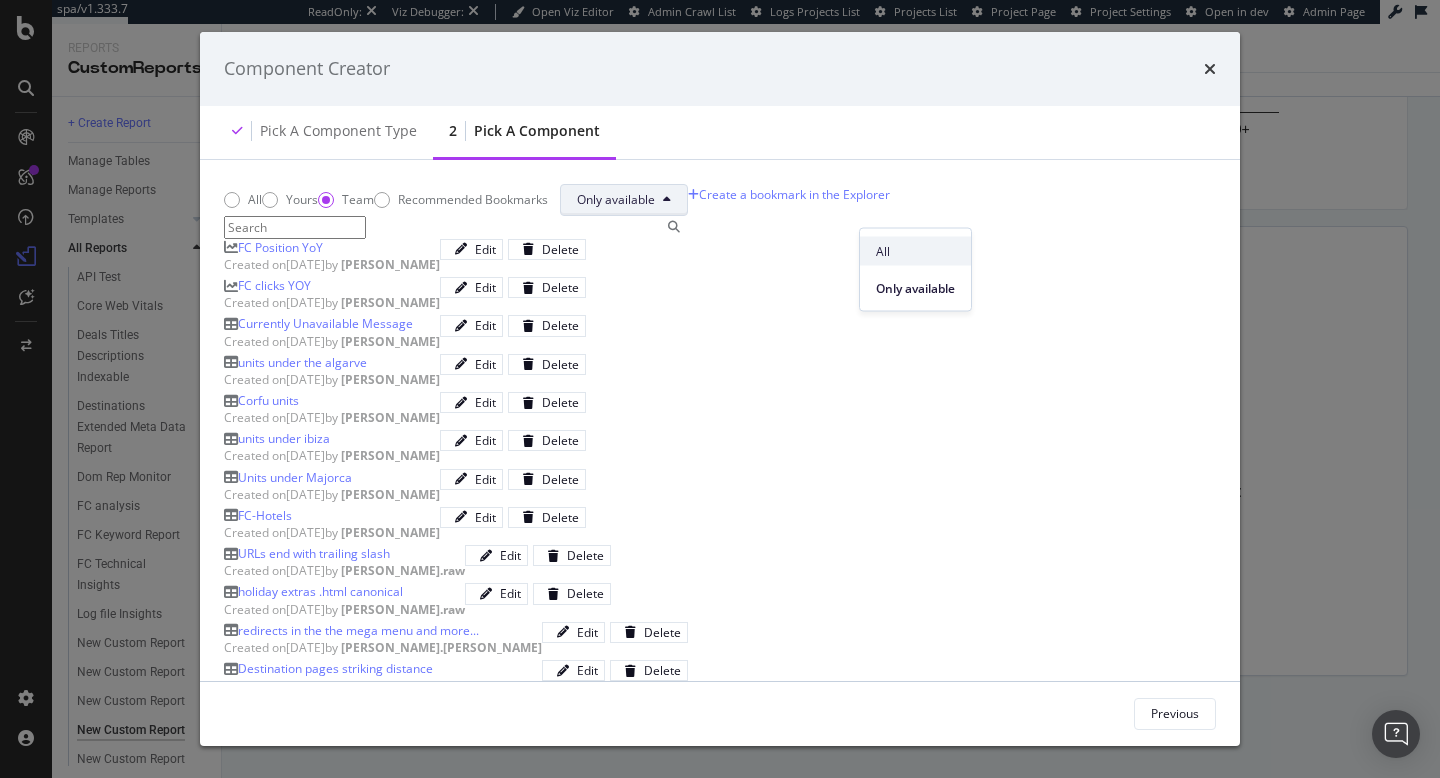 click on "All" at bounding box center [915, 251] 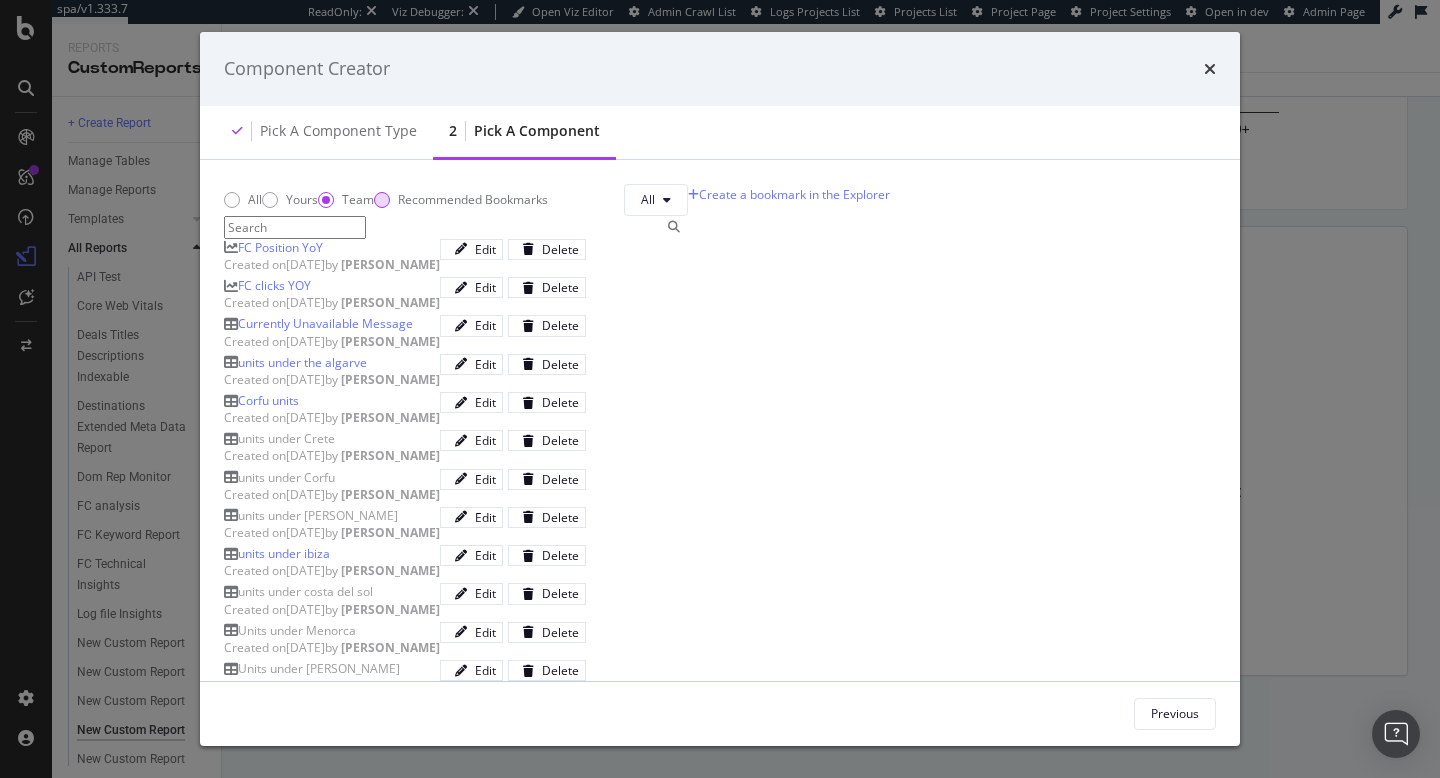 click at bounding box center (382, 200) 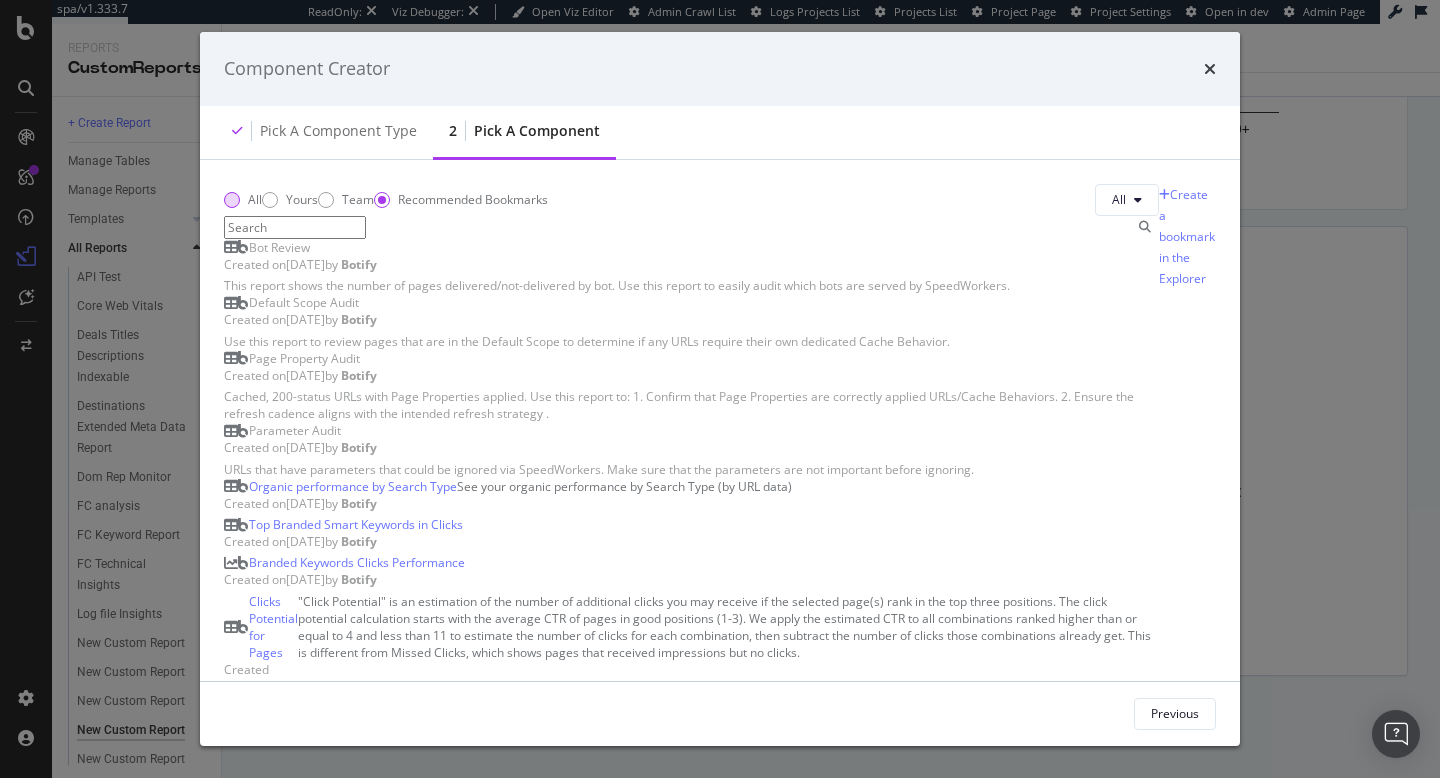 click at bounding box center [232, 200] 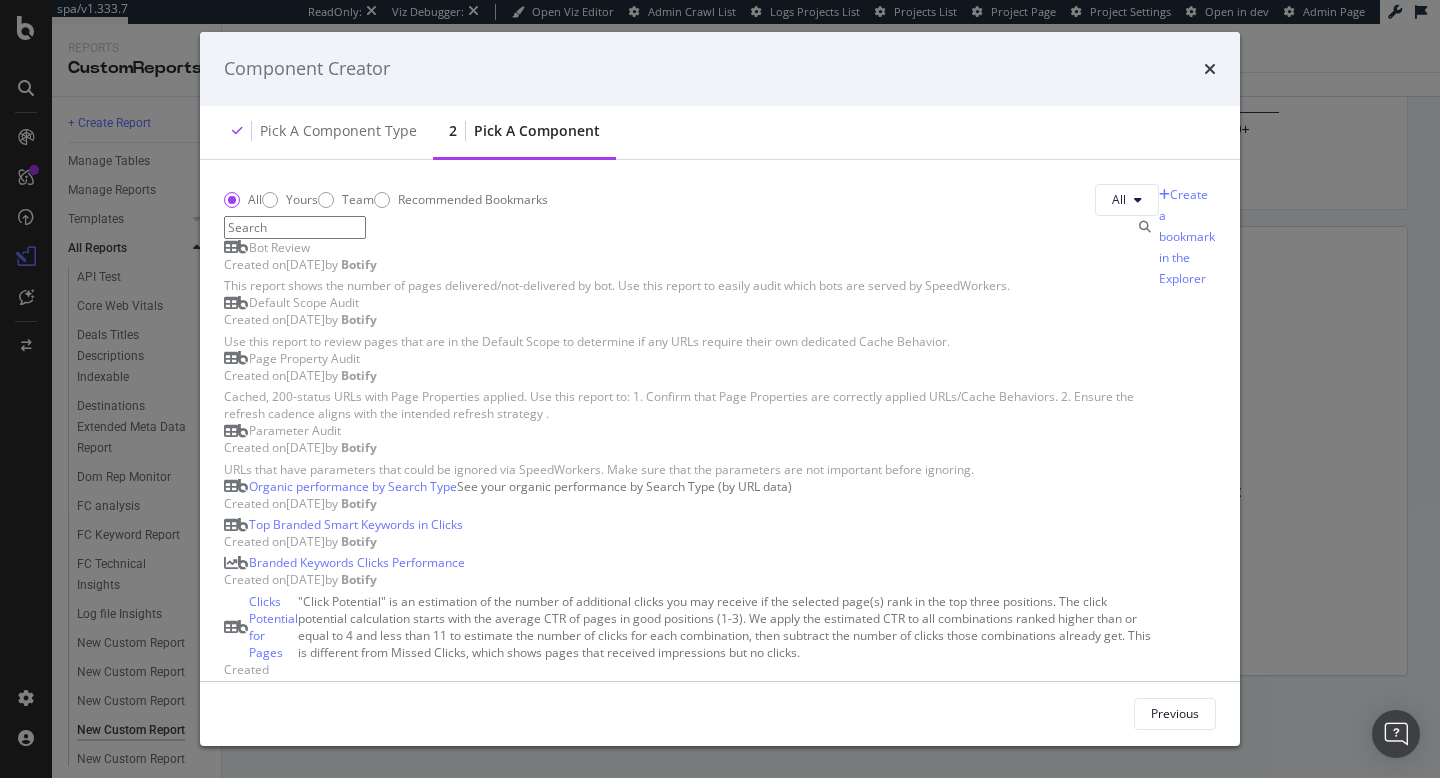 scroll, scrollTop: 272, scrollLeft: 0, axis: vertical 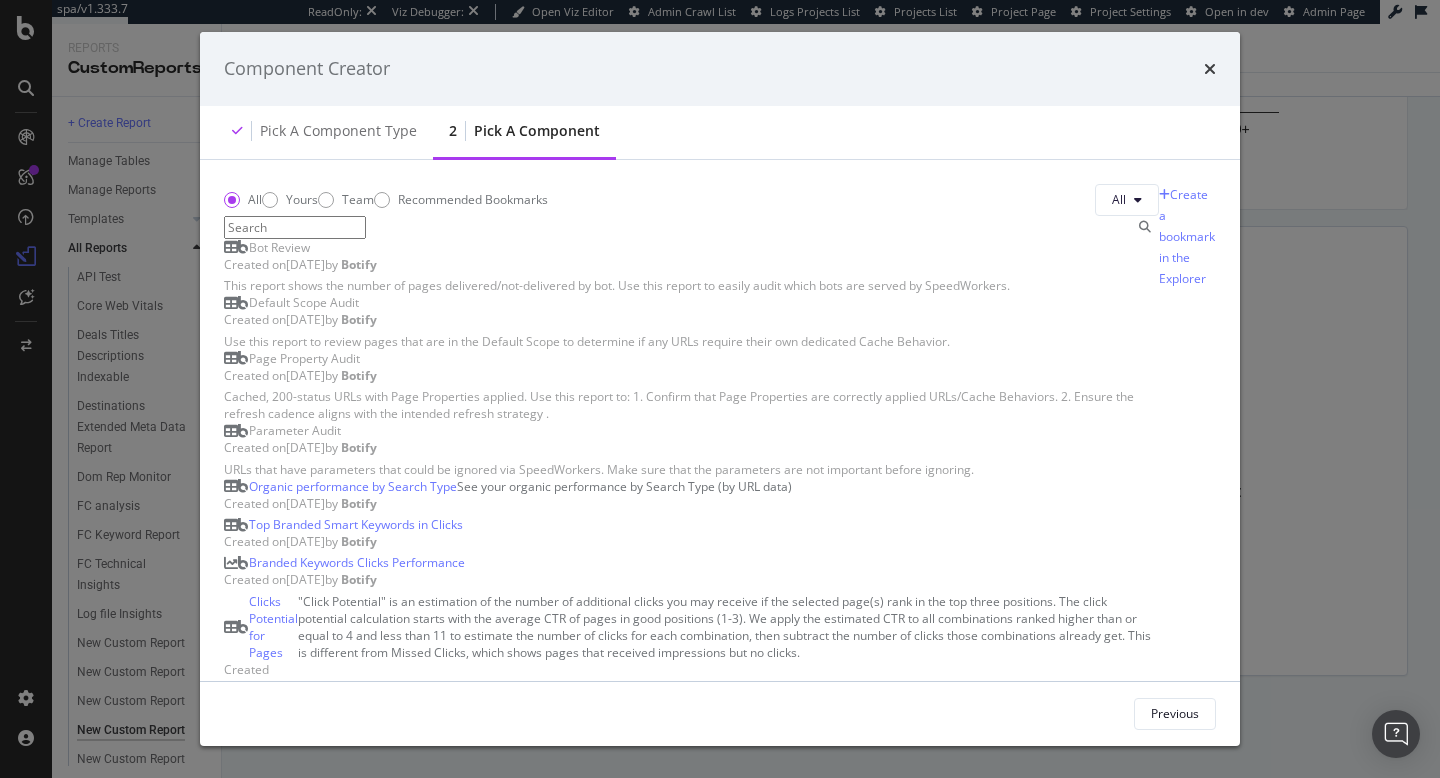 click at bounding box center [295, 227] 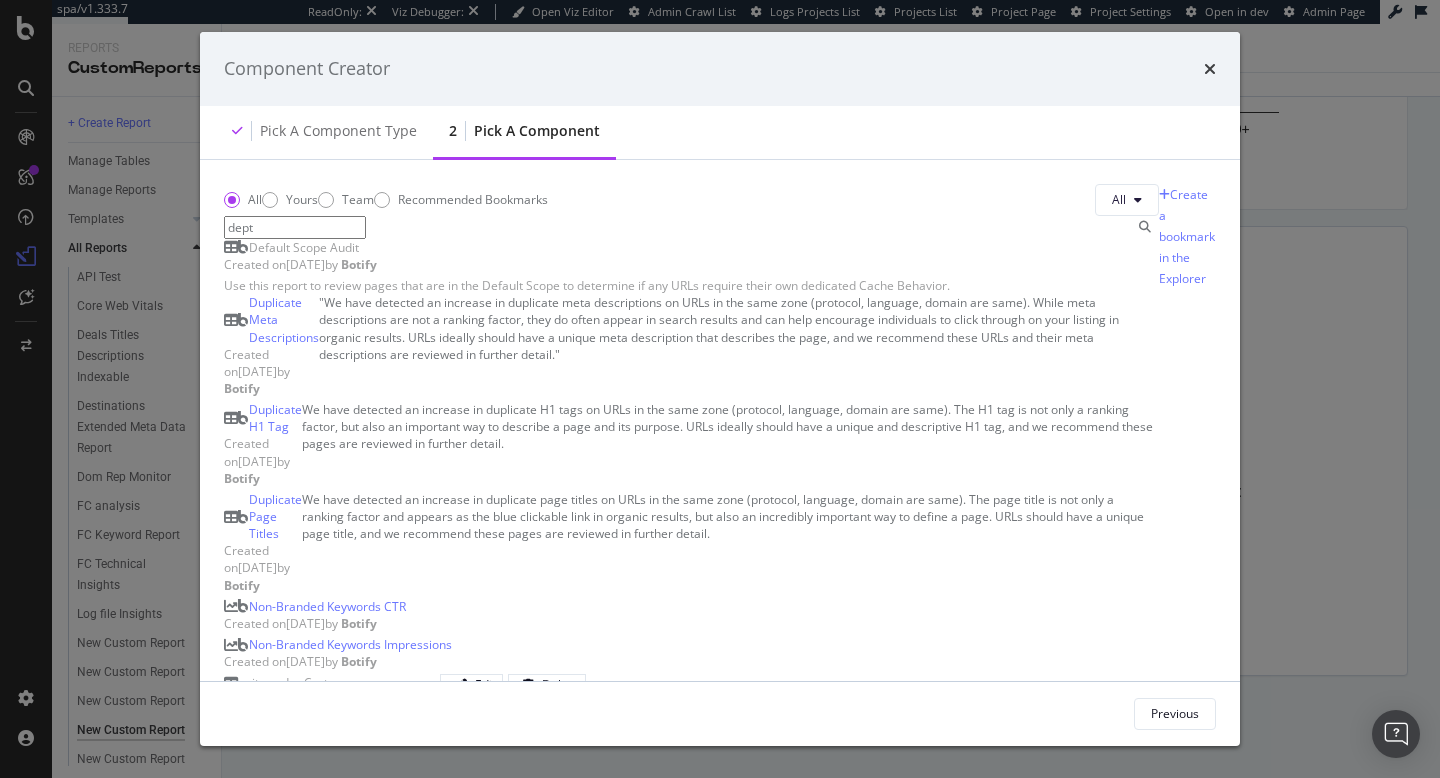 scroll, scrollTop: 0, scrollLeft: 0, axis: both 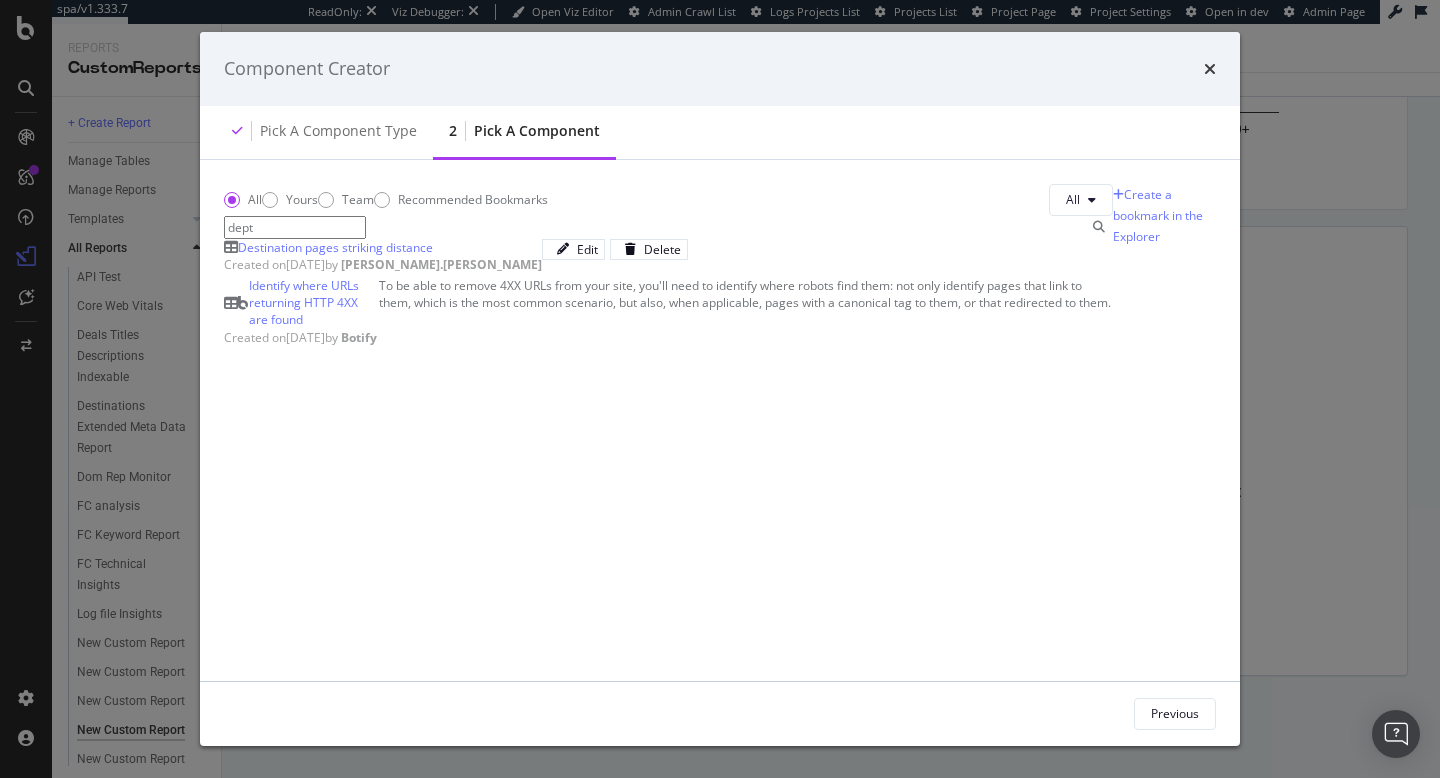 type on "dept" 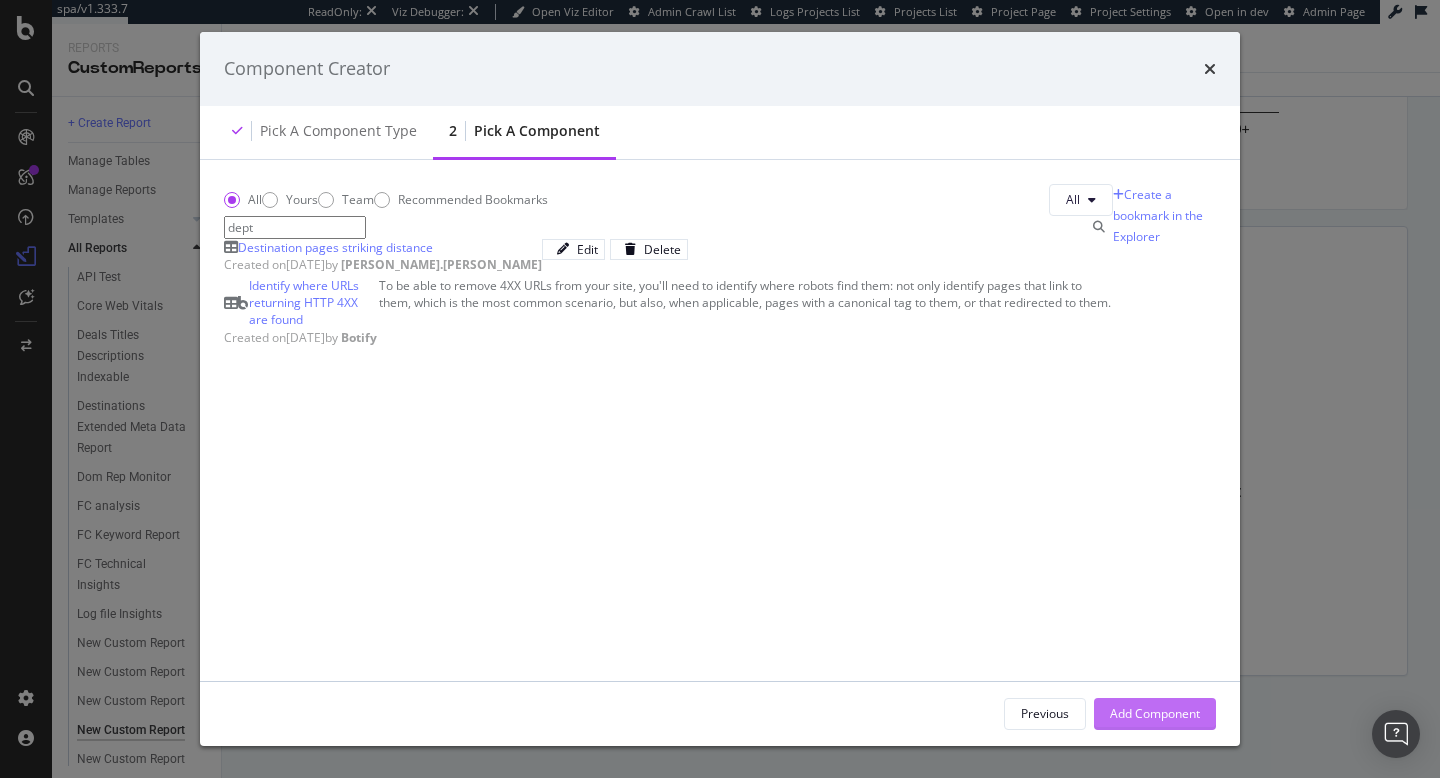 click on "Add Component" at bounding box center (1155, 713) 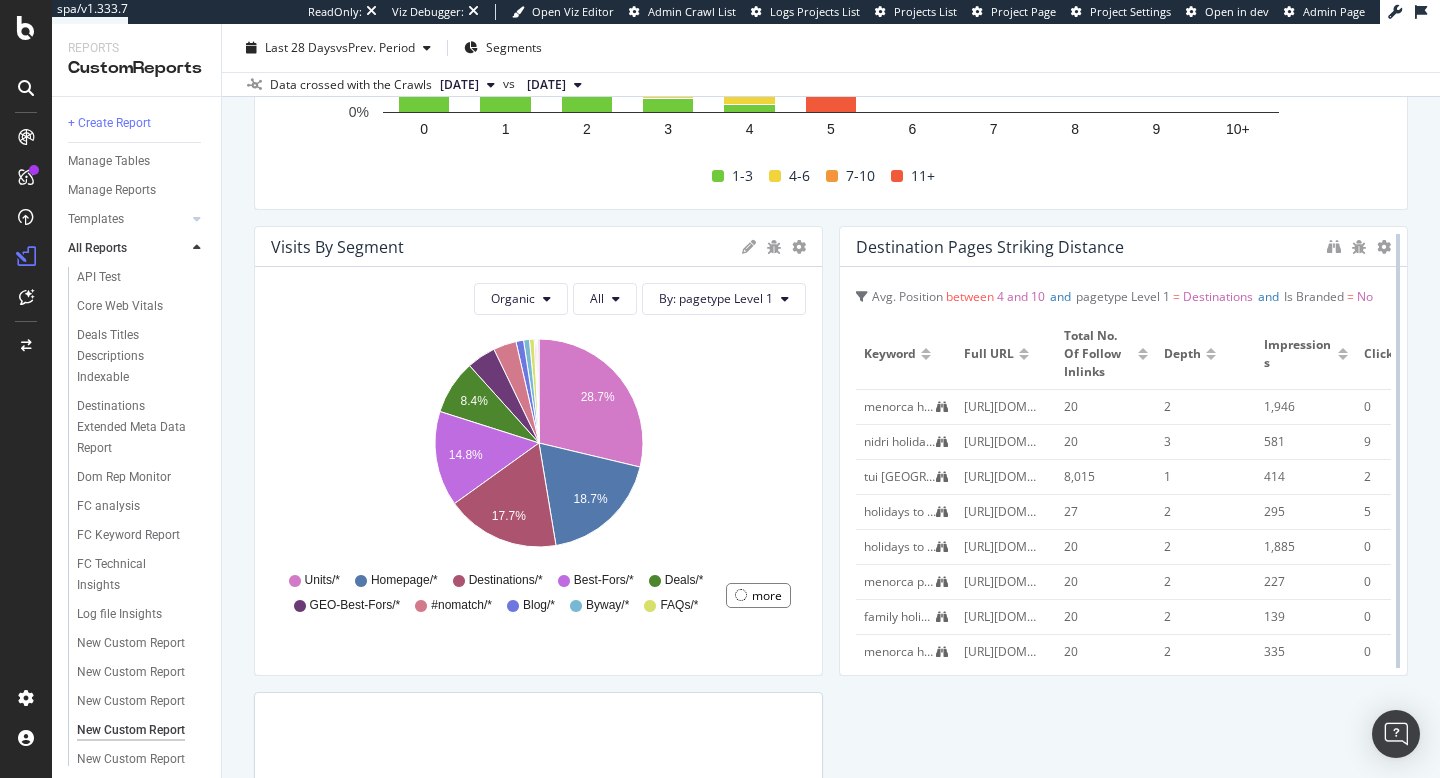 click at bounding box center (1398, 451) 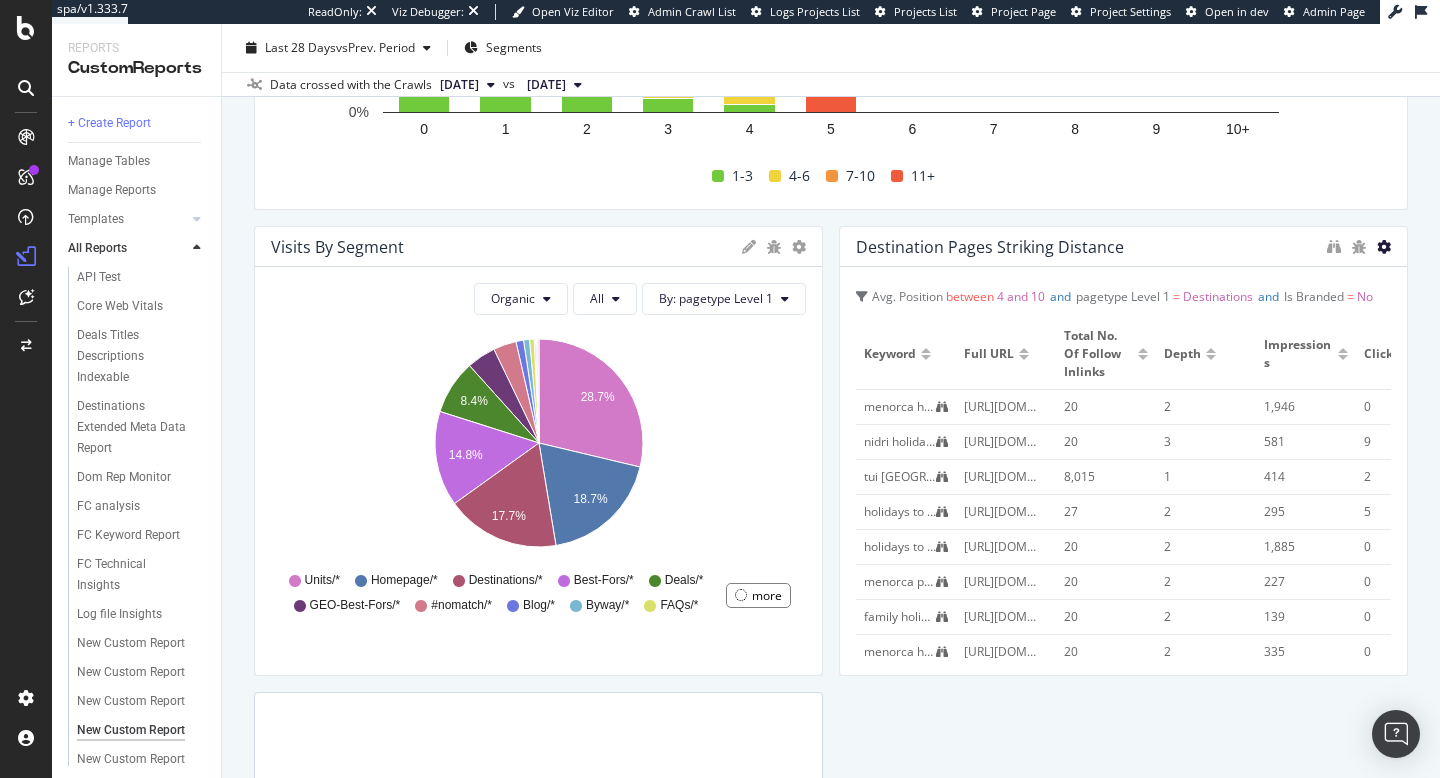 click at bounding box center (1384, 247) 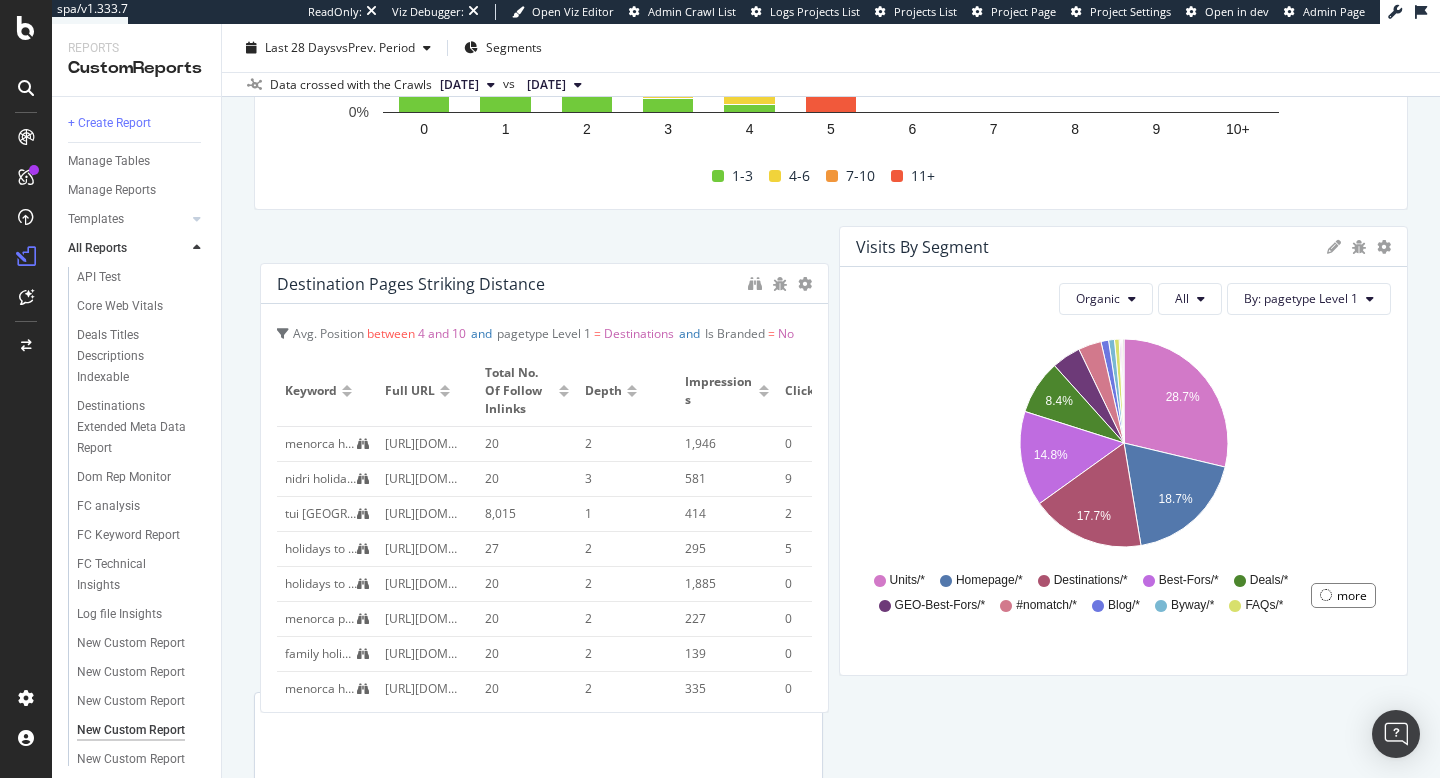 drag, startPoint x: 967, startPoint y: 246, endPoint x: 388, endPoint y: 281, distance: 580.0569 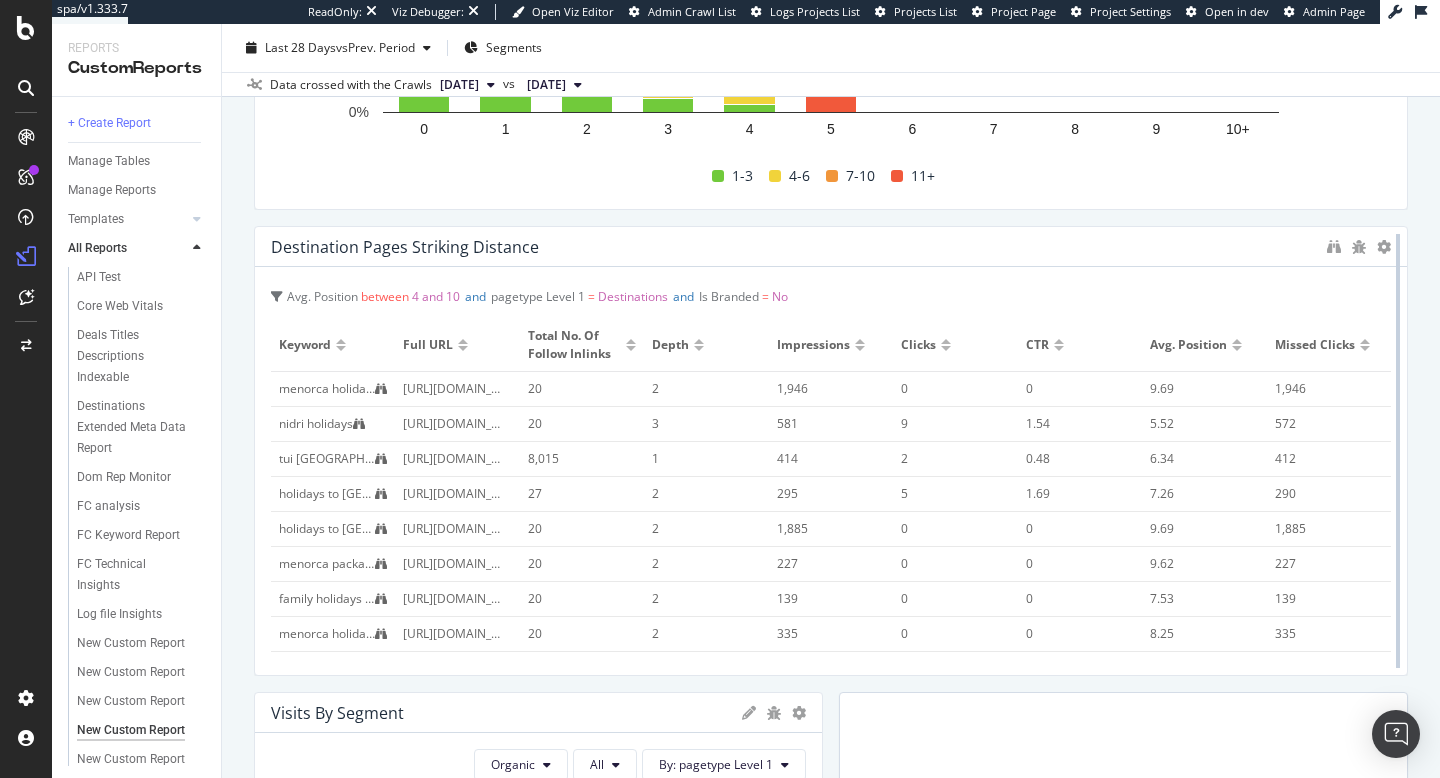 drag, startPoint x: 815, startPoint y: 430, endPoint x: 1400, endPoint y: 403, distance: 585.62274 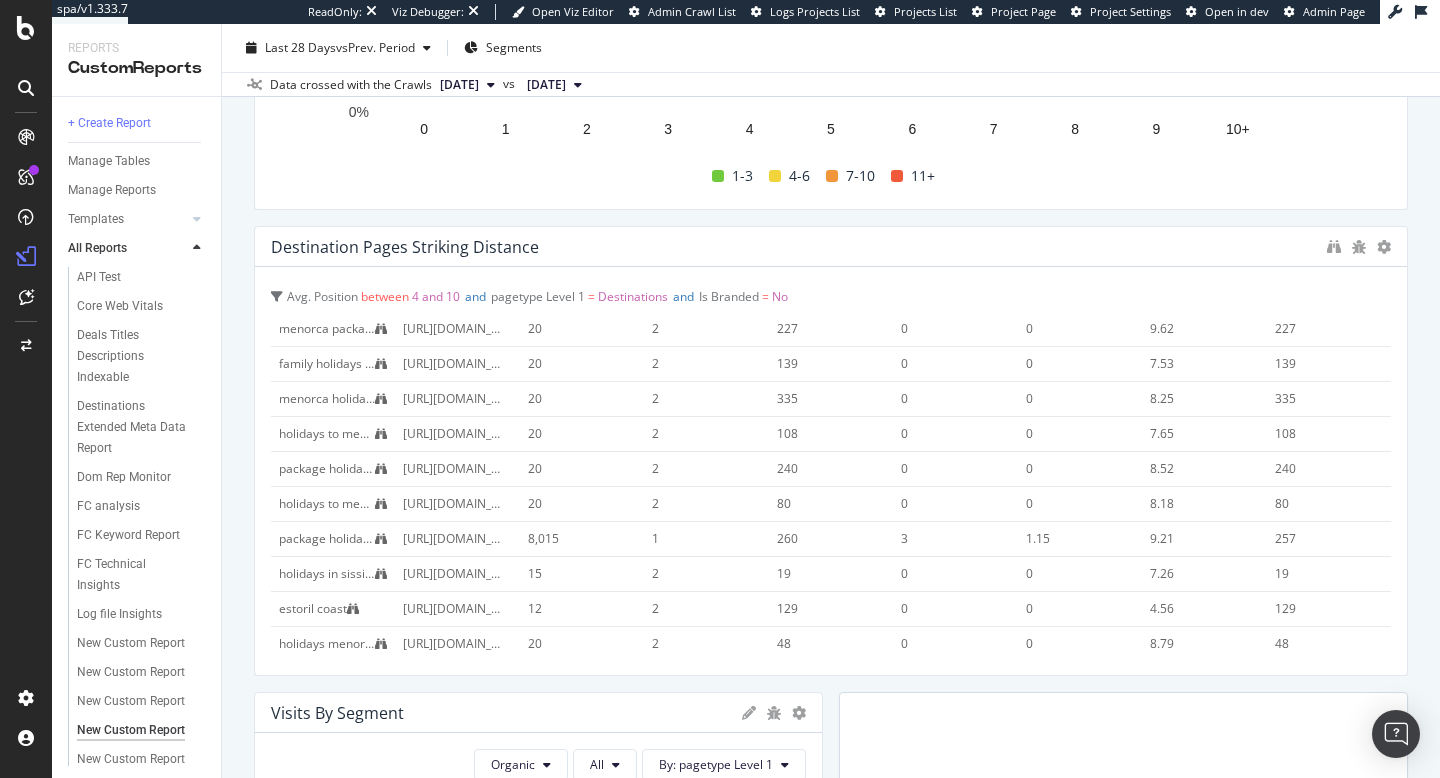 scroll, scrollTop: 234, scrollLeft: 0, axis: vertical 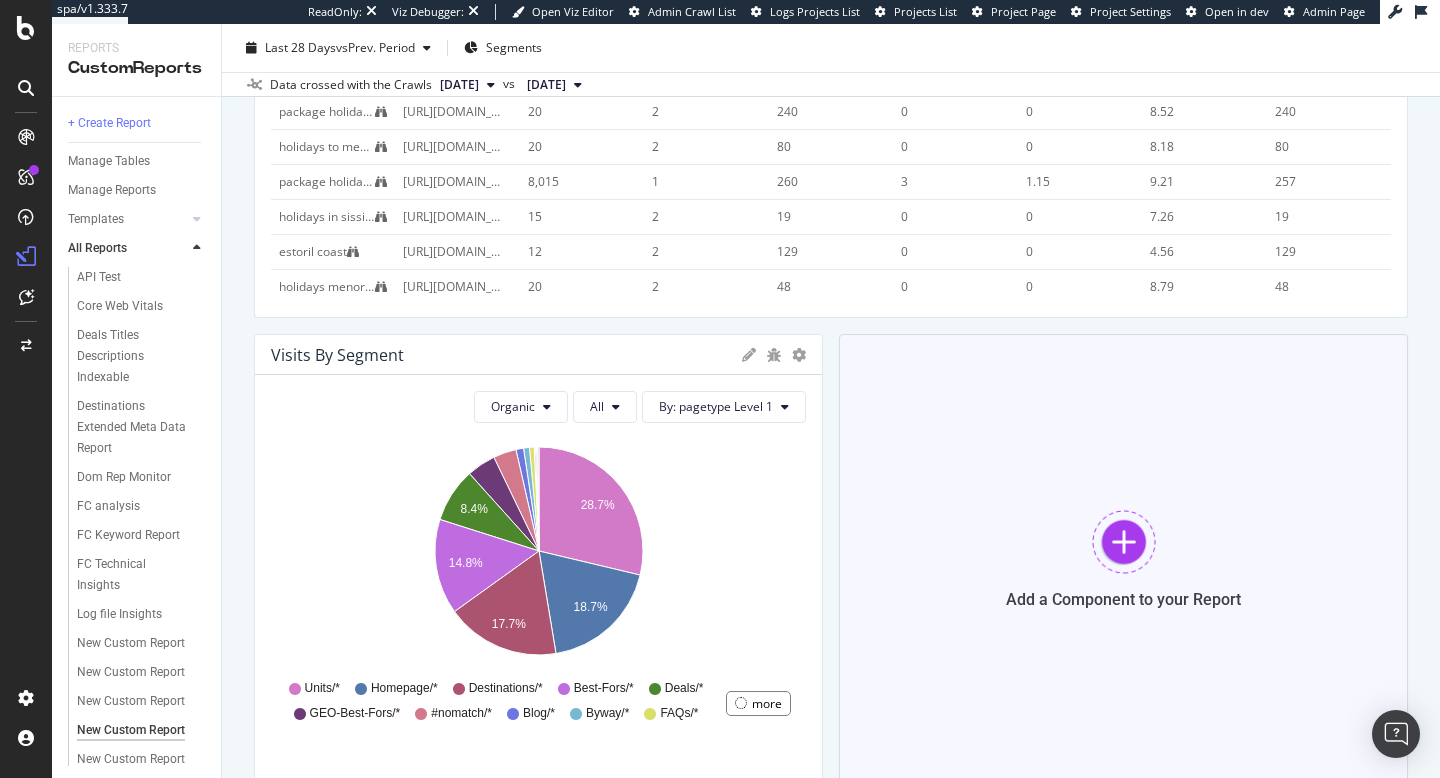 click at bounding box center [1124, 542] 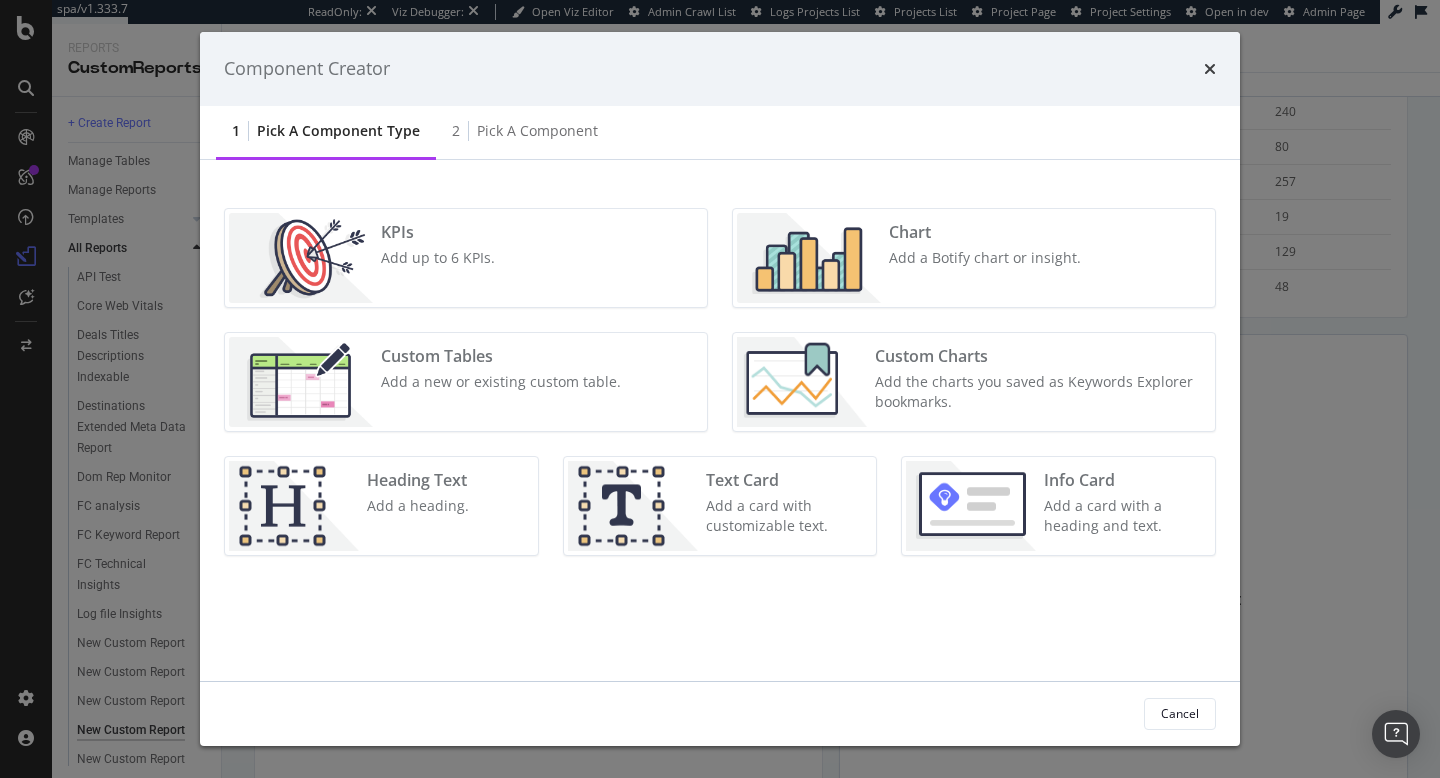 scroll, scrollTop: 4, scrollLeft: 0, axis: vertical 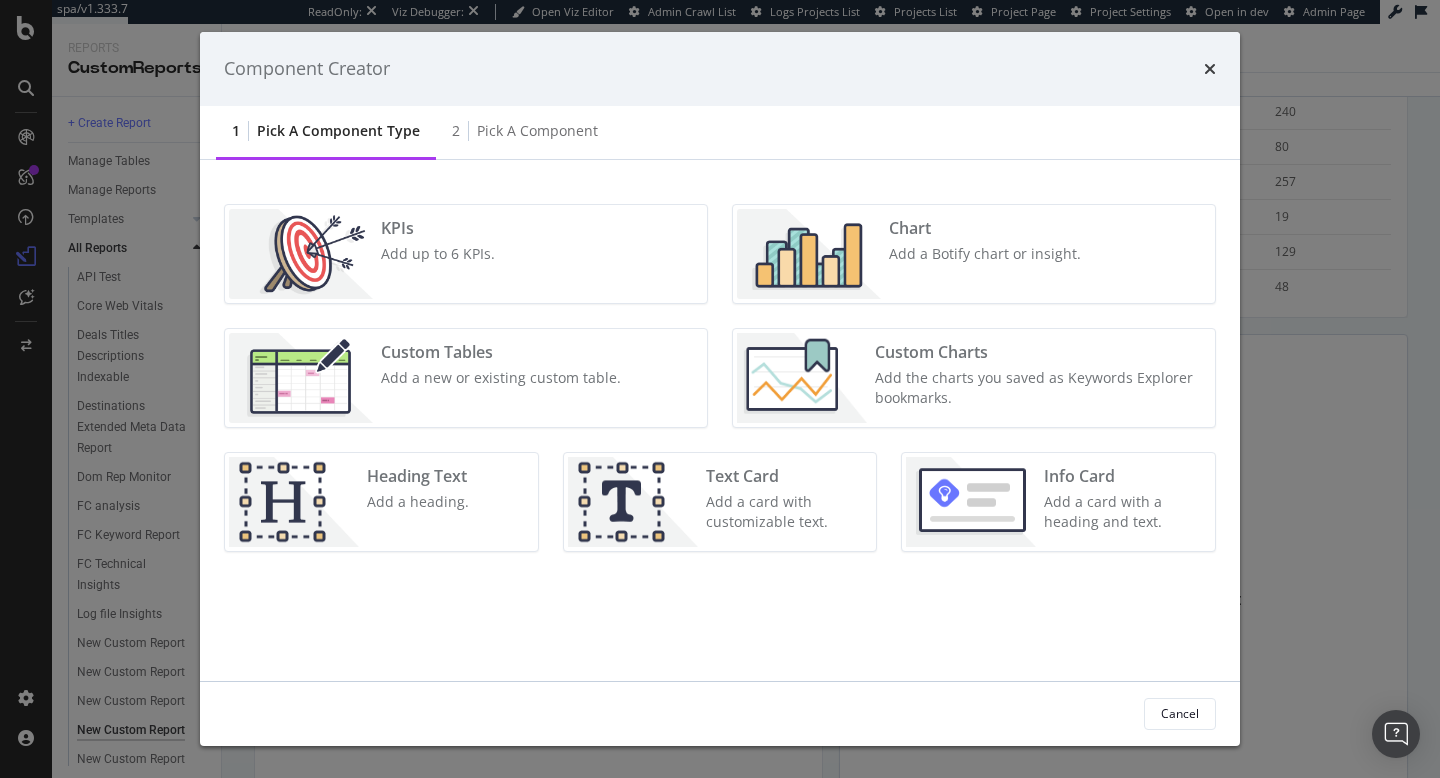 click on "Add the charts you saved as Keywords Explorer bookmarks." at bounding box center (1039, 388) 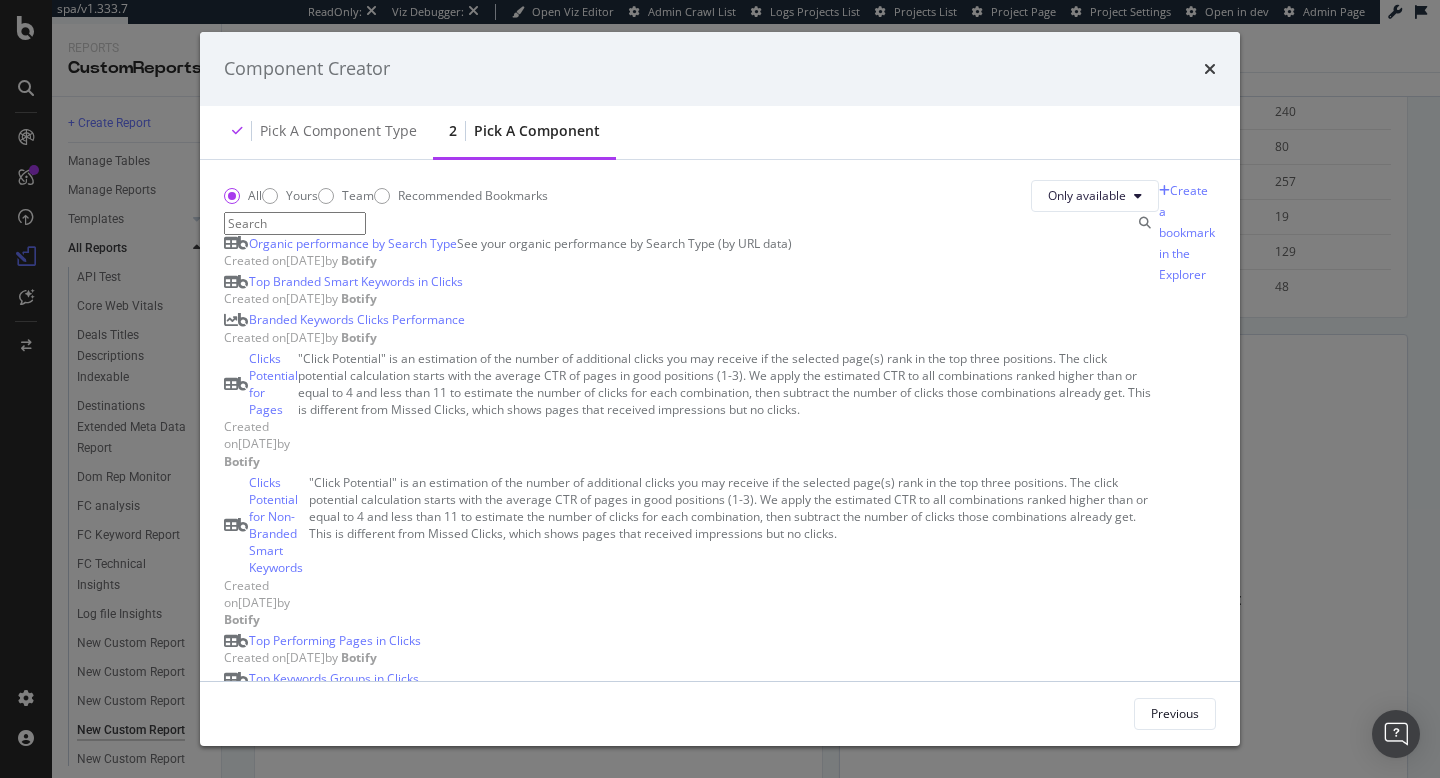scroll, scrollTop: 0, scrollLeft: 0, axis: both 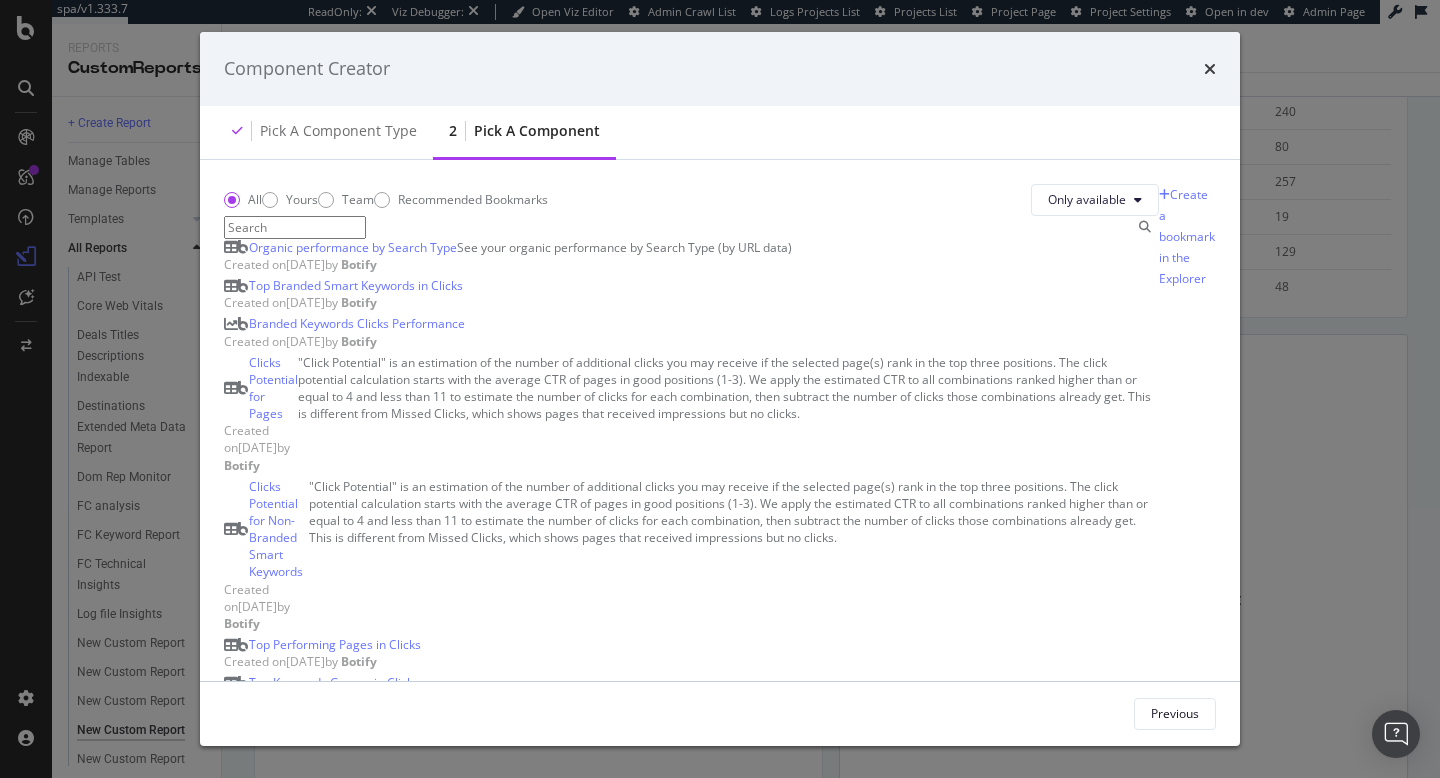 click at bounding box center [295, 227] 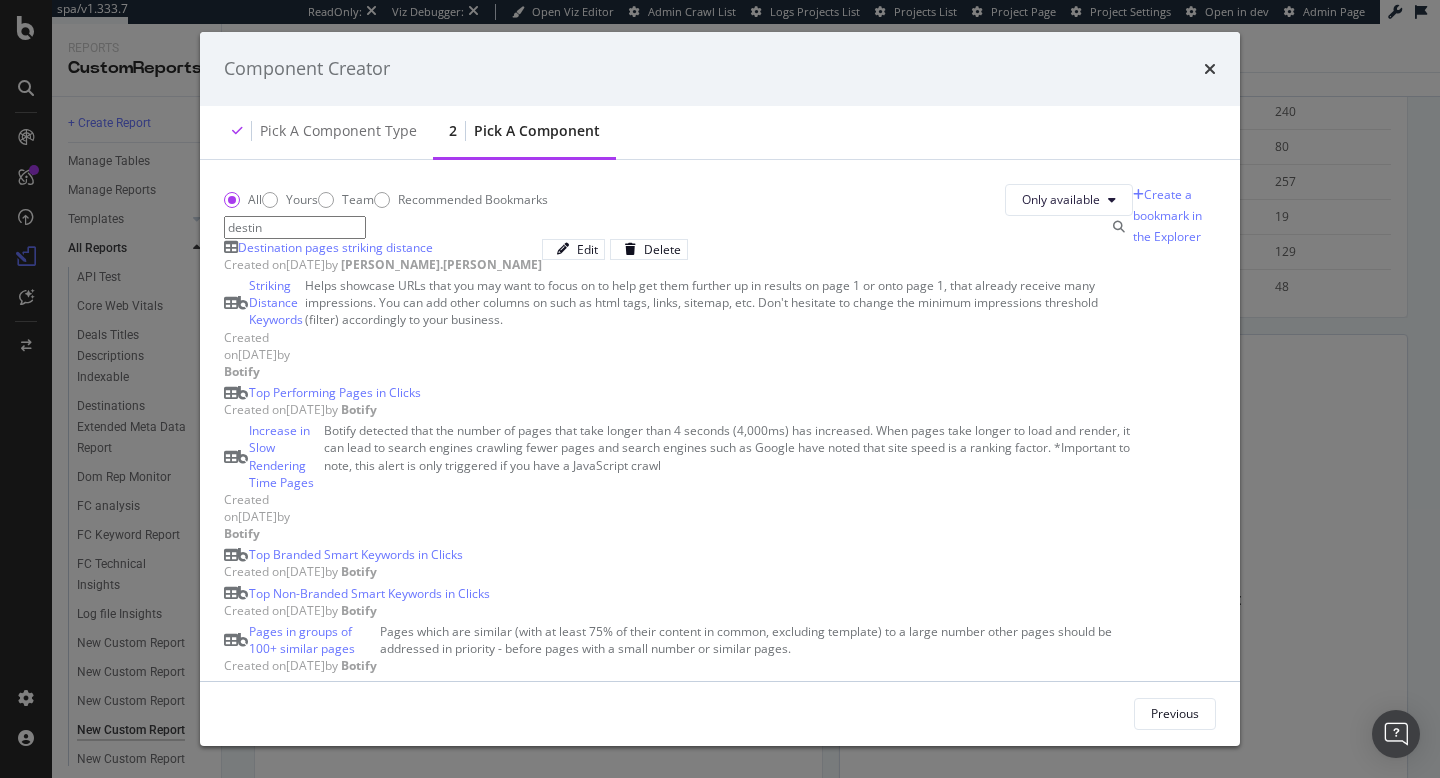 scroll, scrollTop: 0, scrollLeft: 0, axis: both 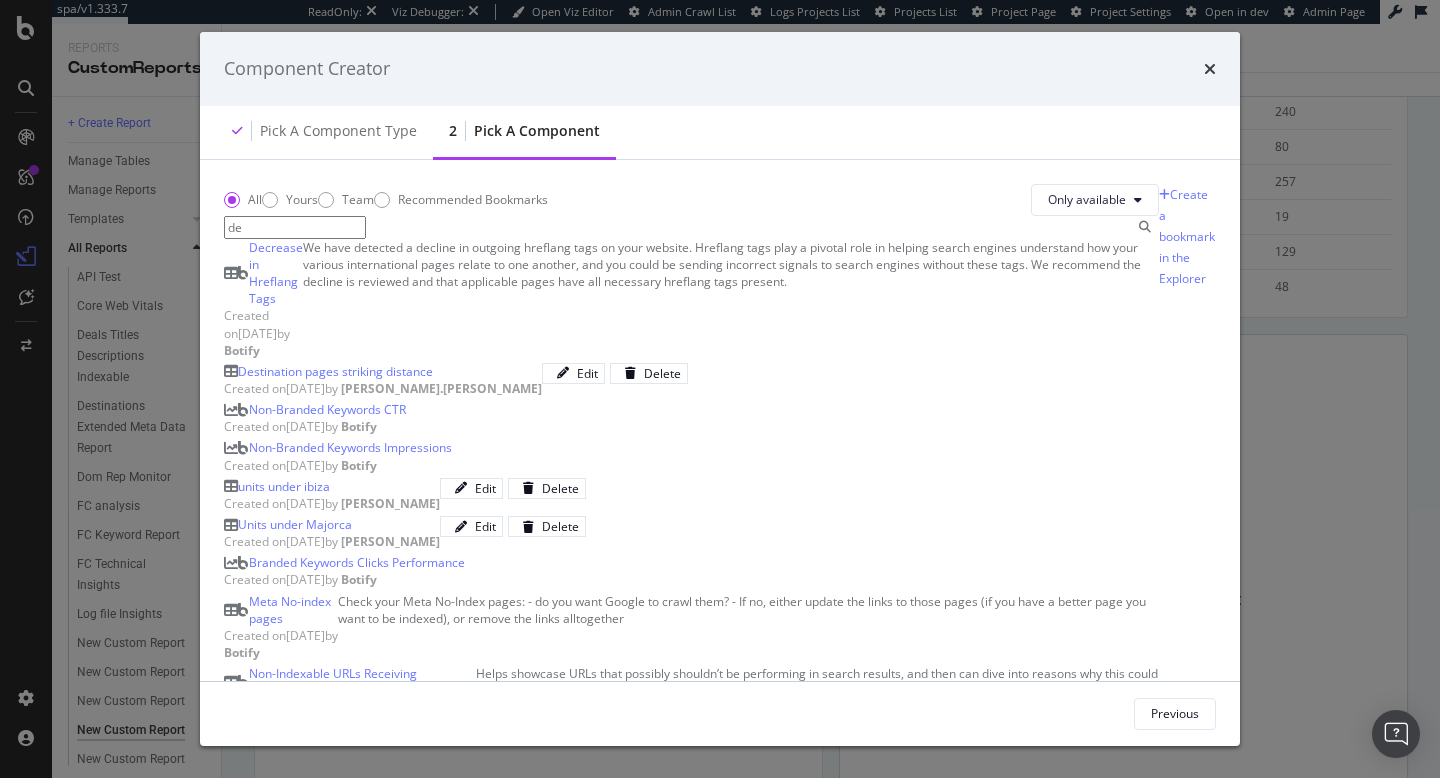 type on "d" 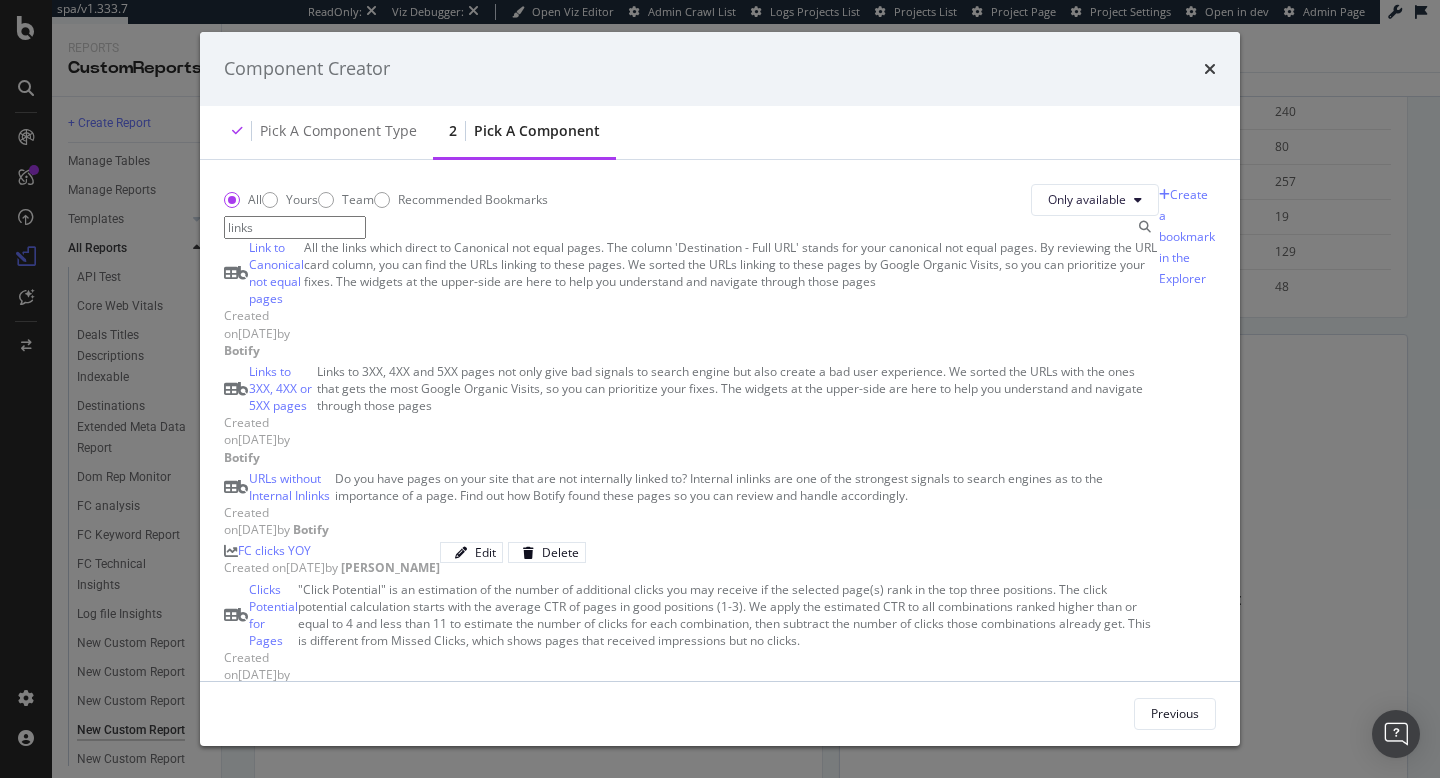 scroll, scrollTop: 1377, scrollLeft: 0, axis: vertical 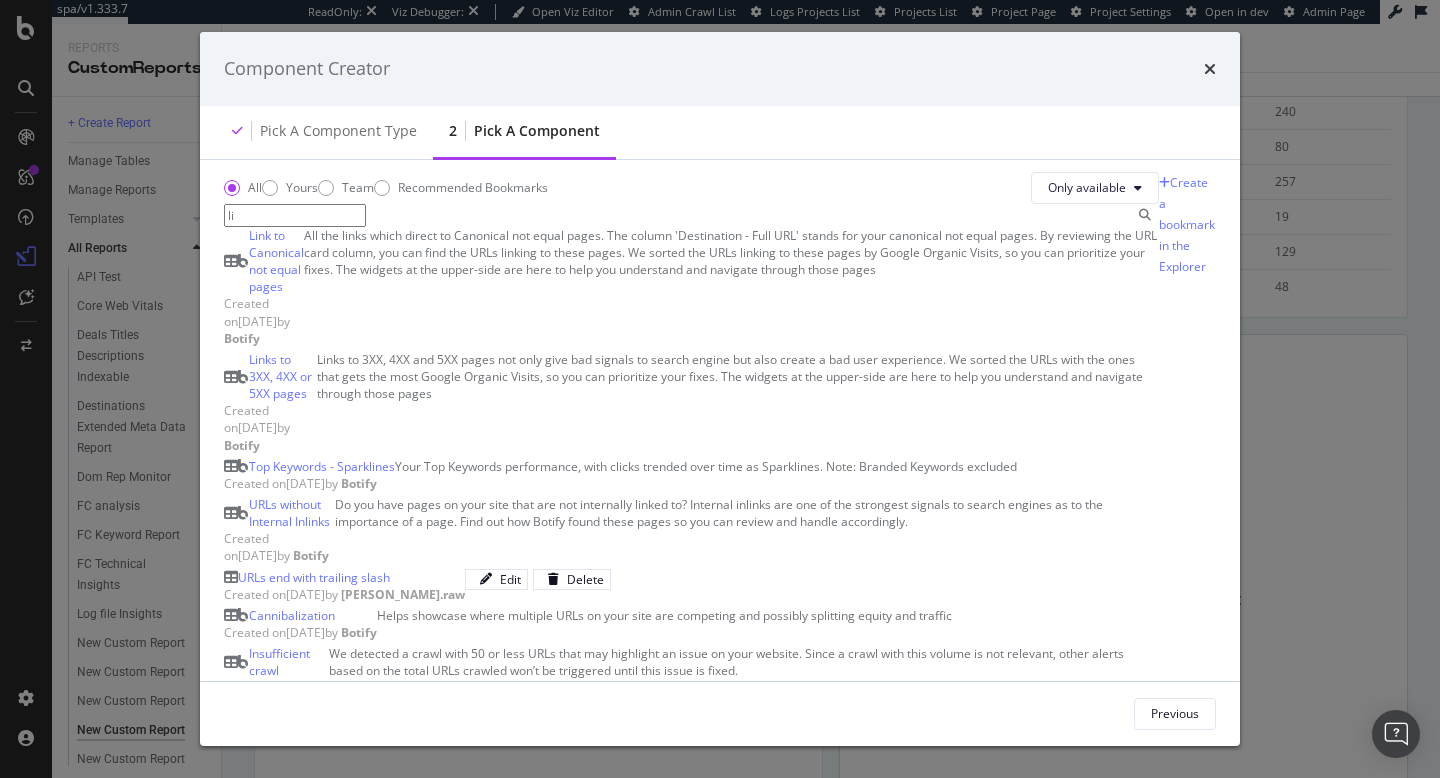 type on "l" 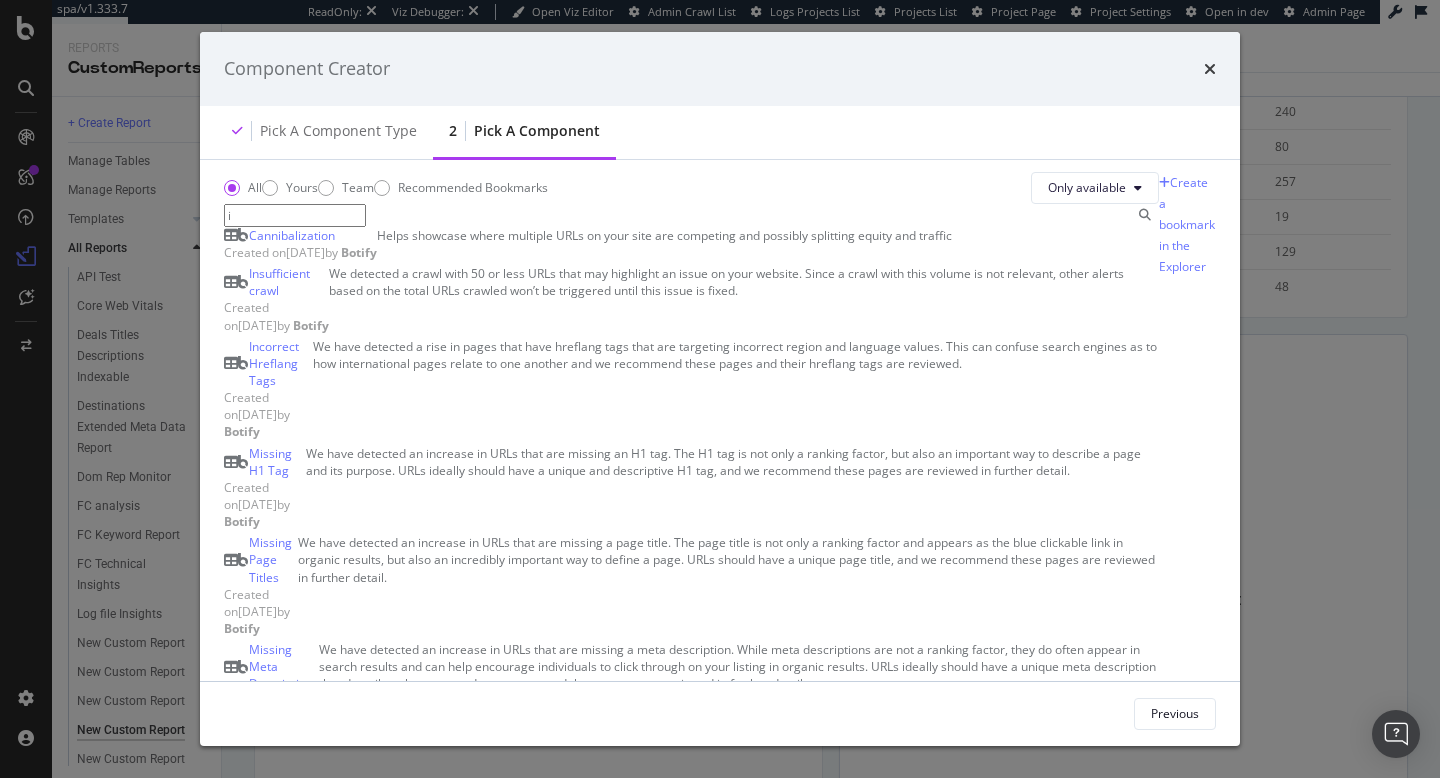 scroll, scrollTop: 0, scrollLeft: 0, axis: both 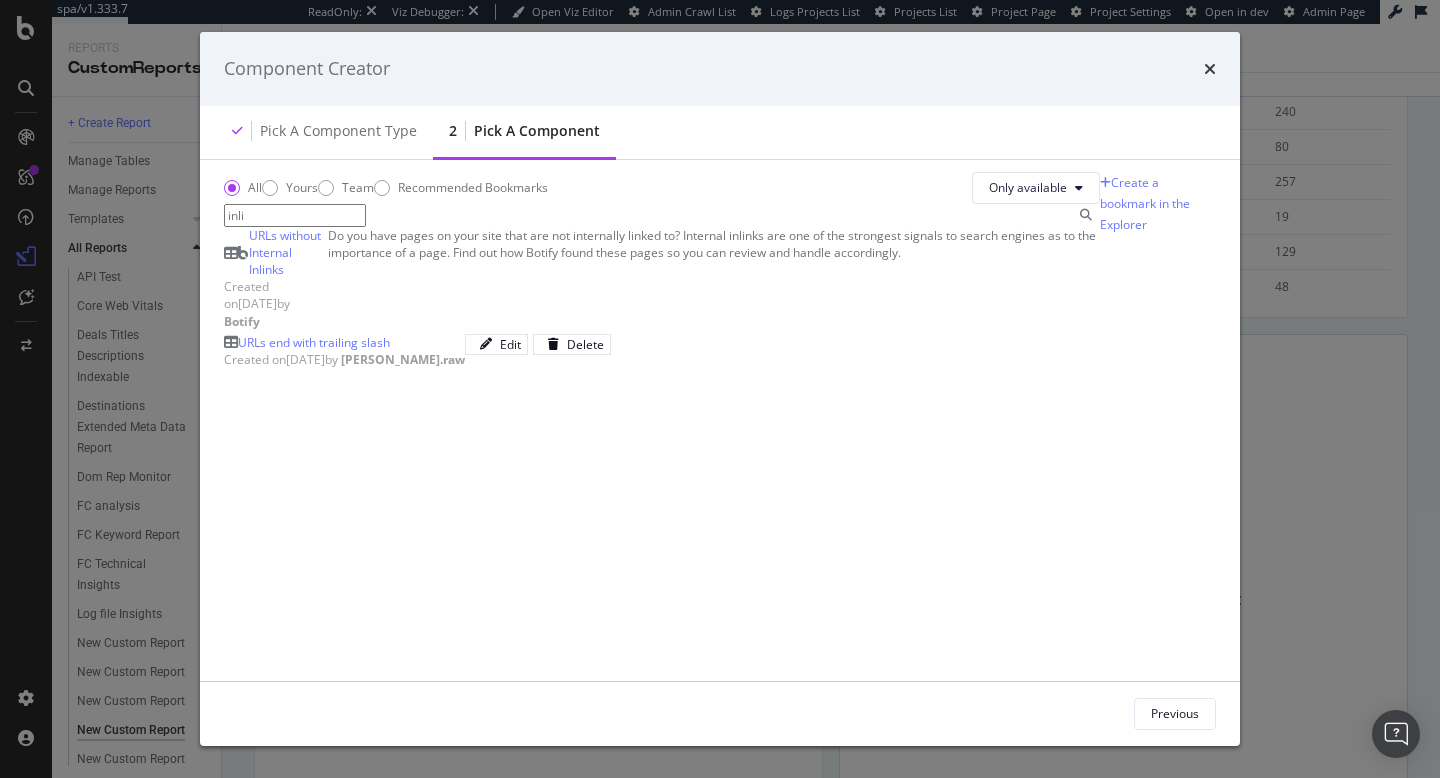 type on "inli" 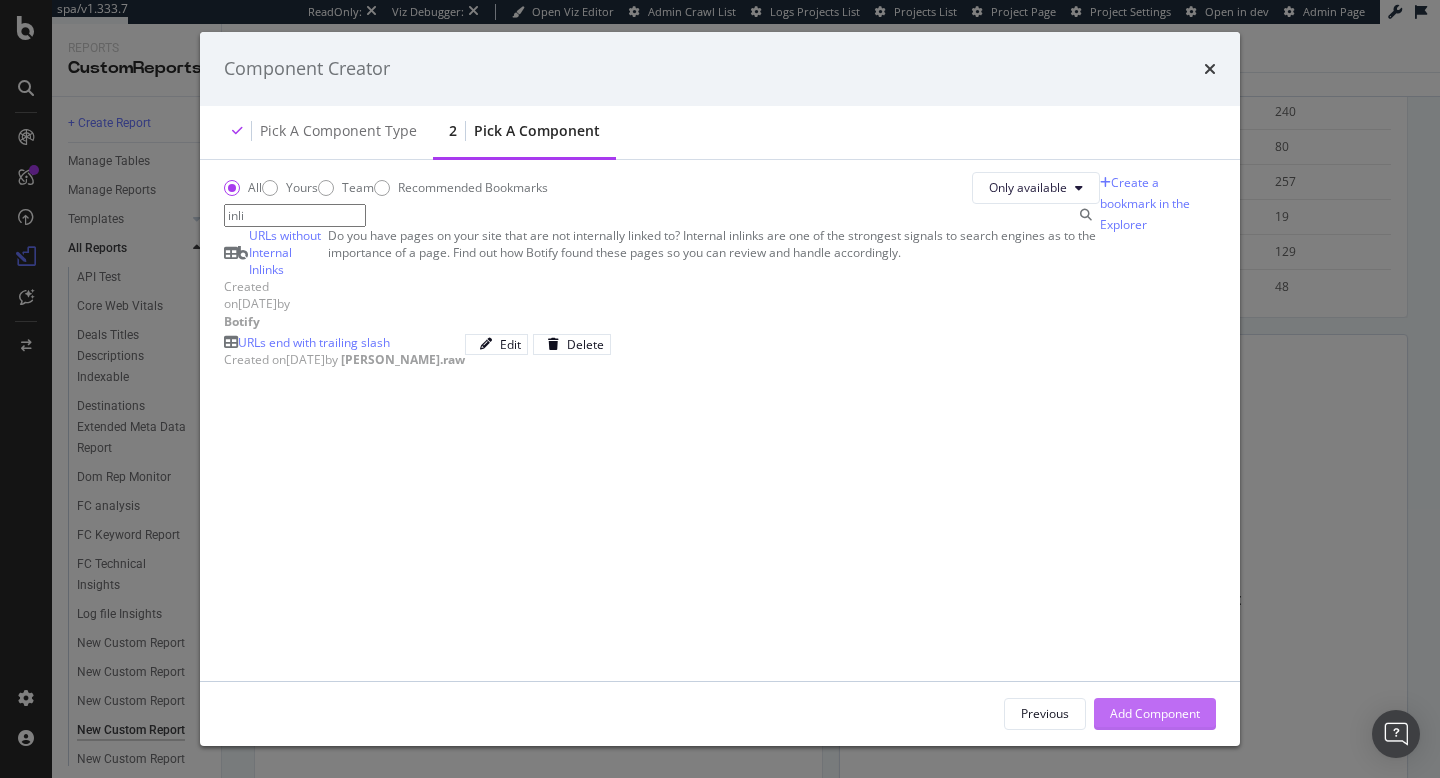 click on "Add Component" at bounding box center [1155, 713] 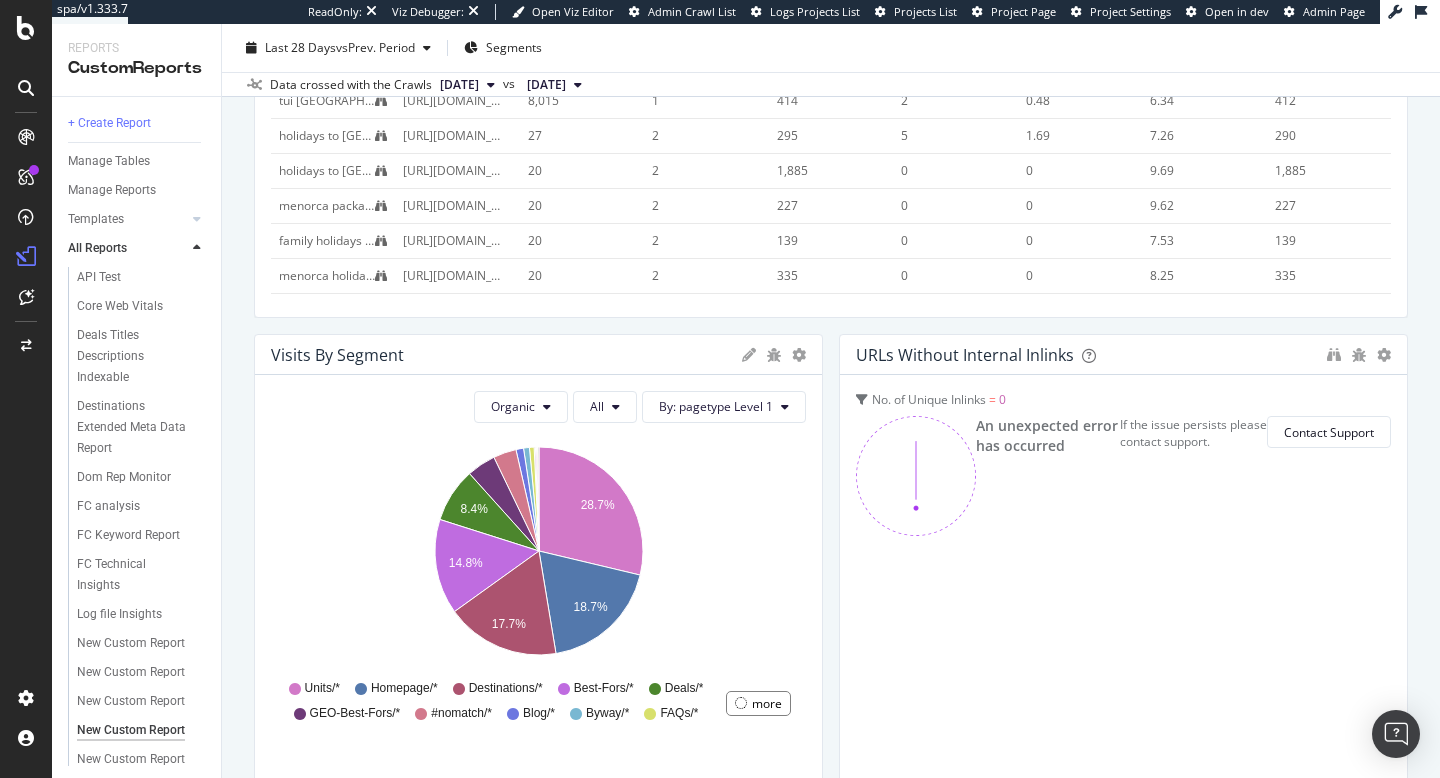 click on "URLs without Internal Inlinks" at bounding box center [1123, 355] 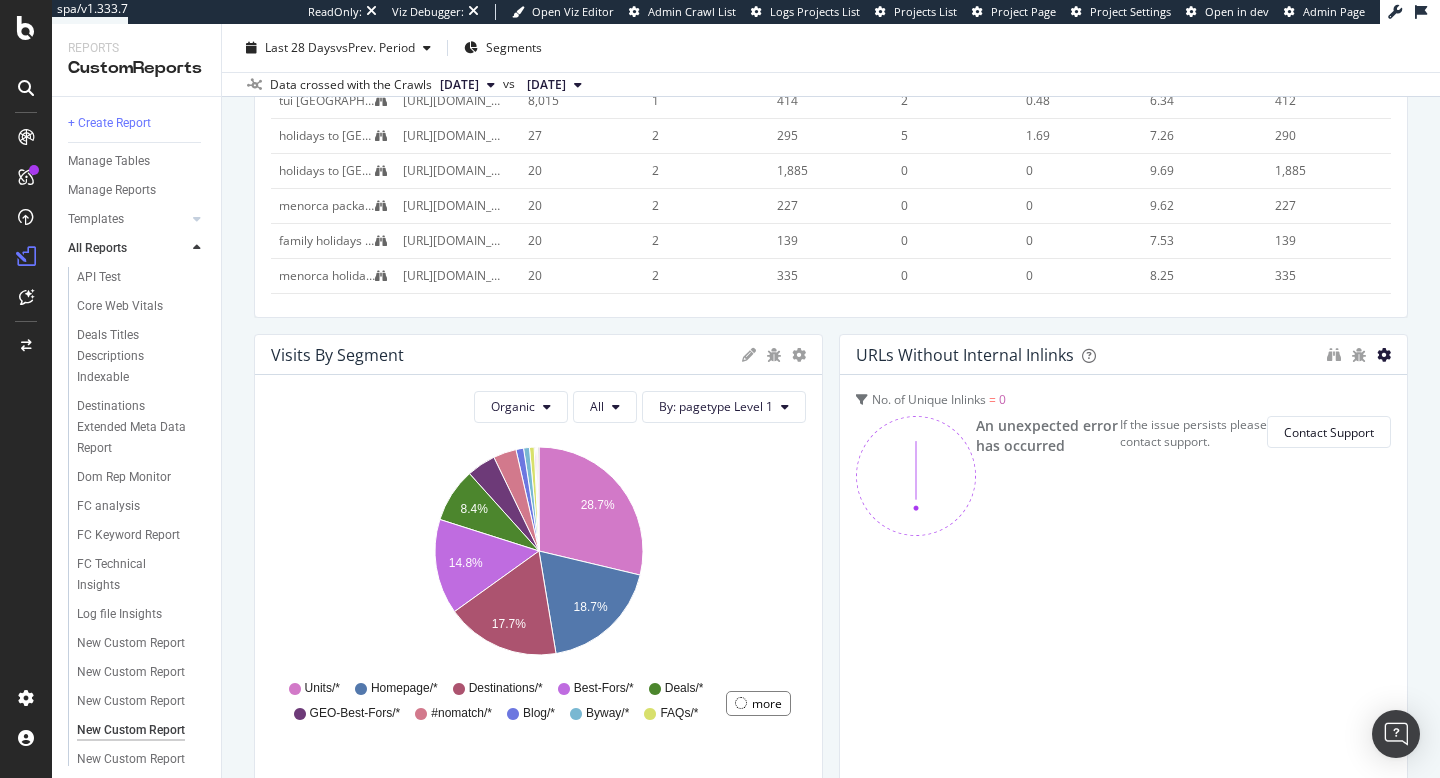 click at bounding box center (1384, 355) 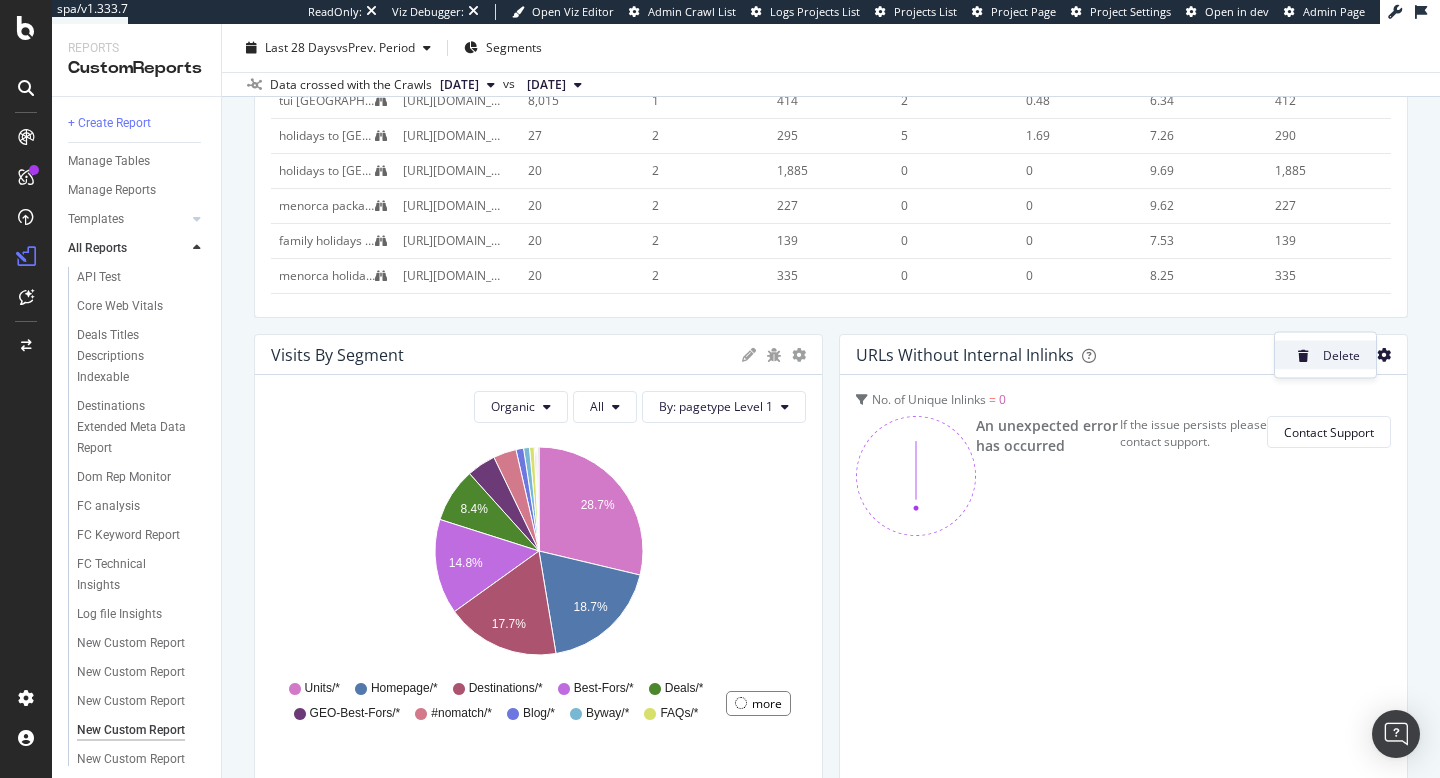 click on "Delete" at bounding box center [1341, 355] 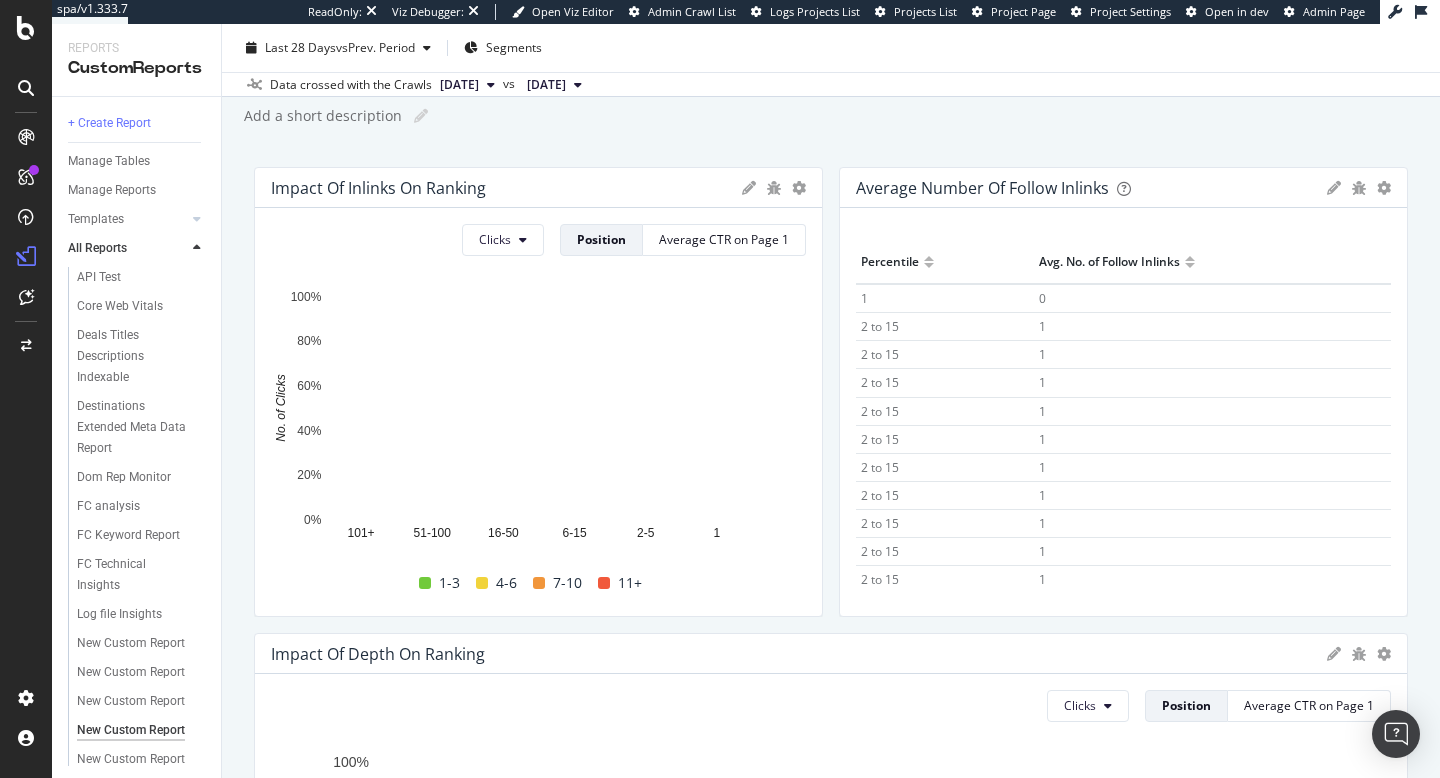 scroll, scrollTop: 0, scrollLeft: 0, axis: both 